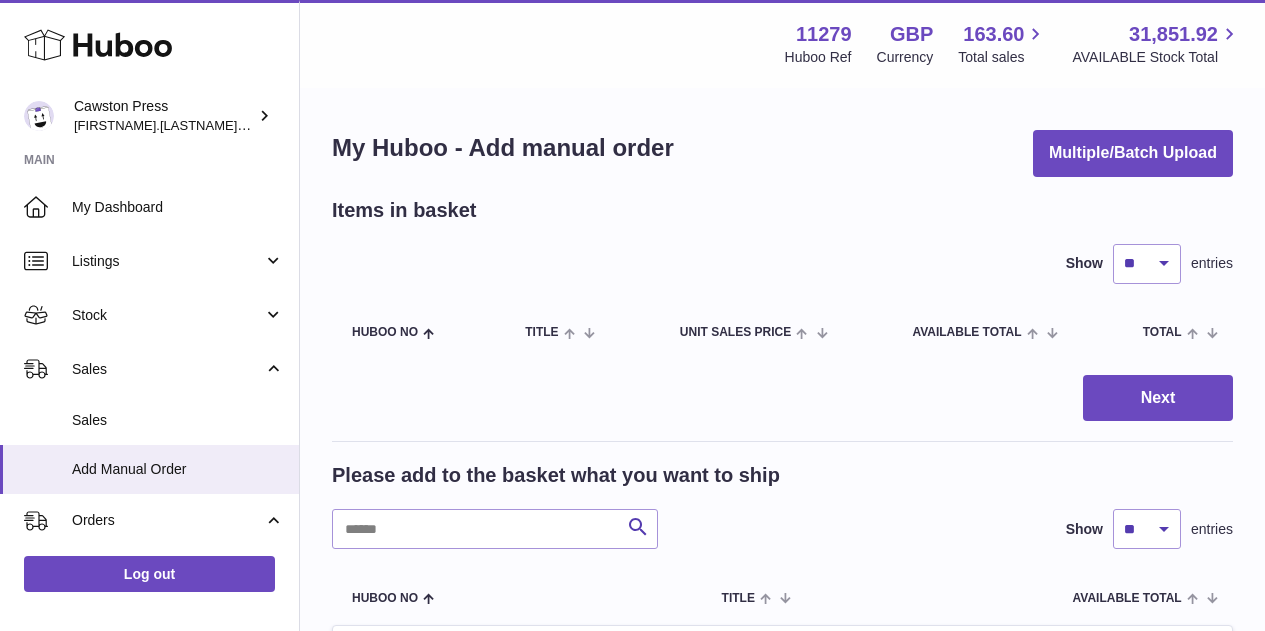 scroll, scrollTop: 0, scrollLeft: 0, axis: both 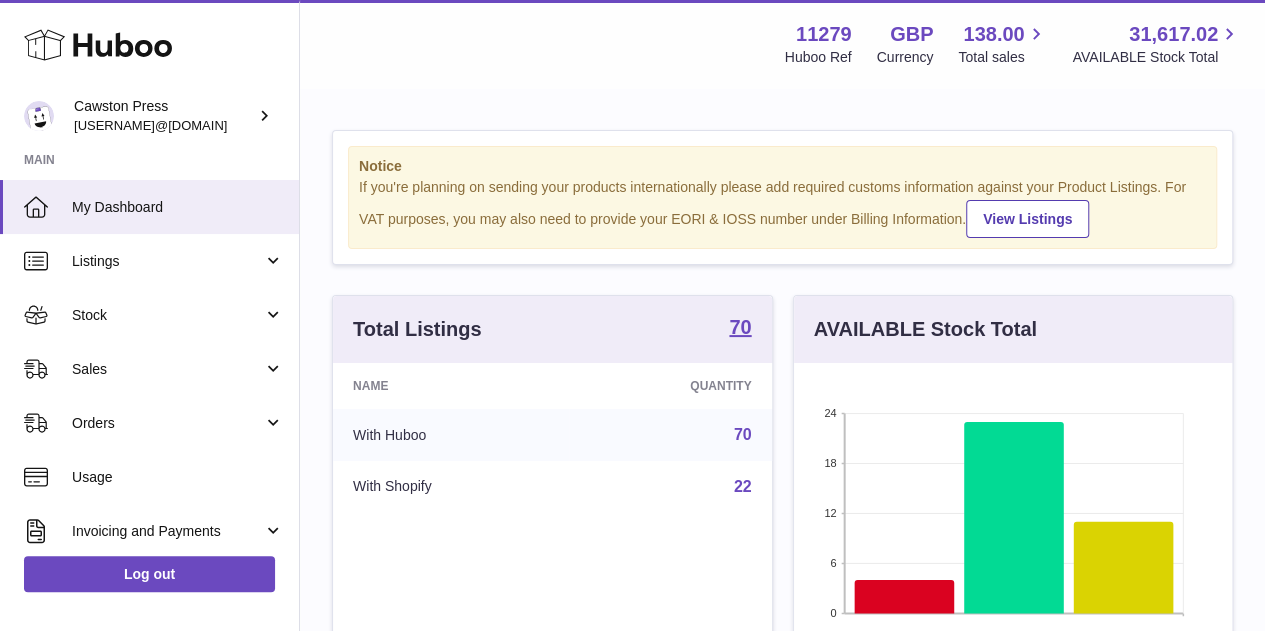 click on "Menu   Huboo     11279   Huboo Ref    GBP   Currency   138.00     Total sales   31,617.02     AVAILABLE Stock Total" at bounding box center (782, 44) 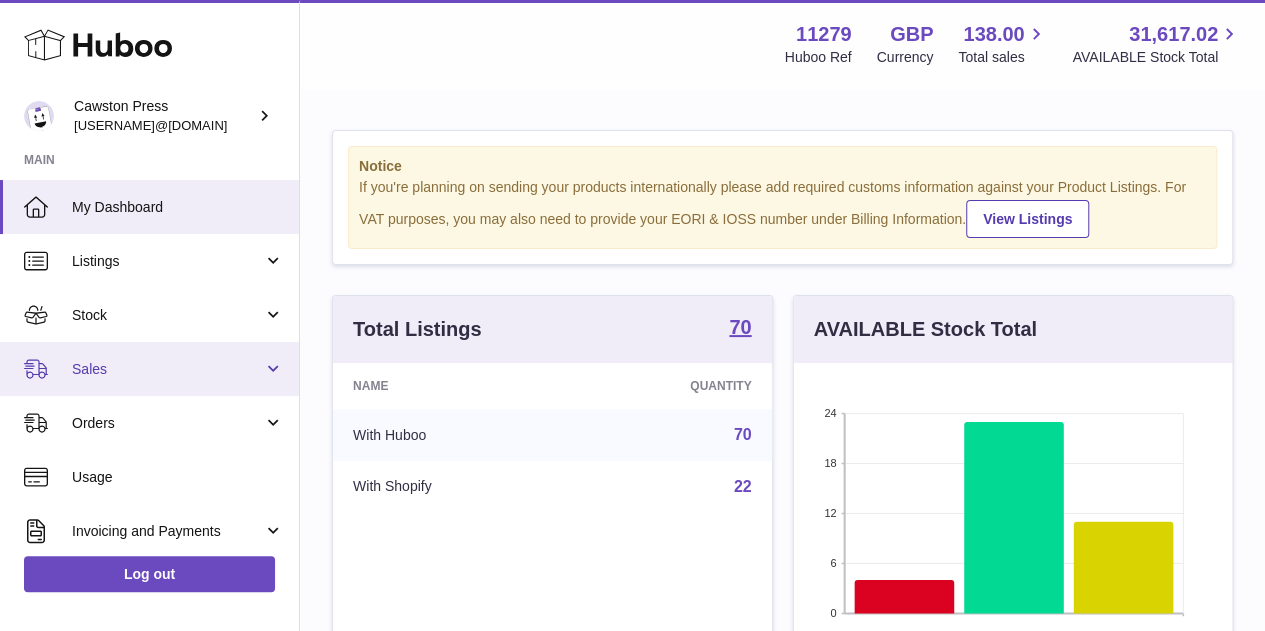 click on "Sales" at bounding box center [149, 369] 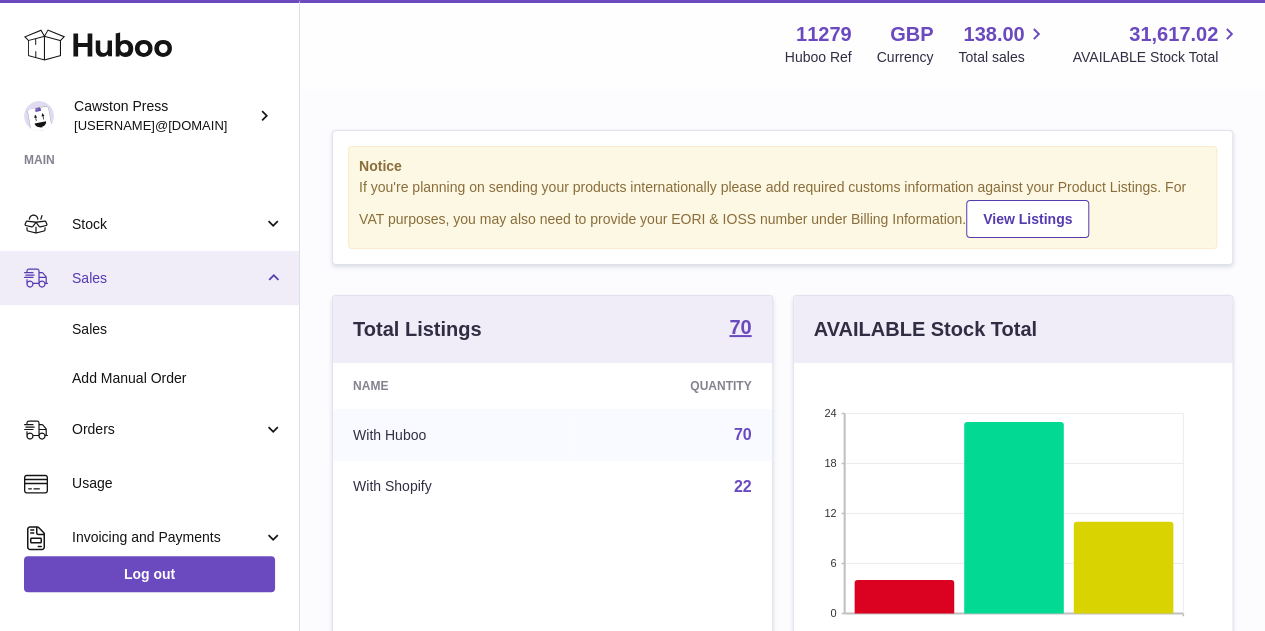 scroll, scrollTop: 100, scrollLeft: 0, axis: vertical 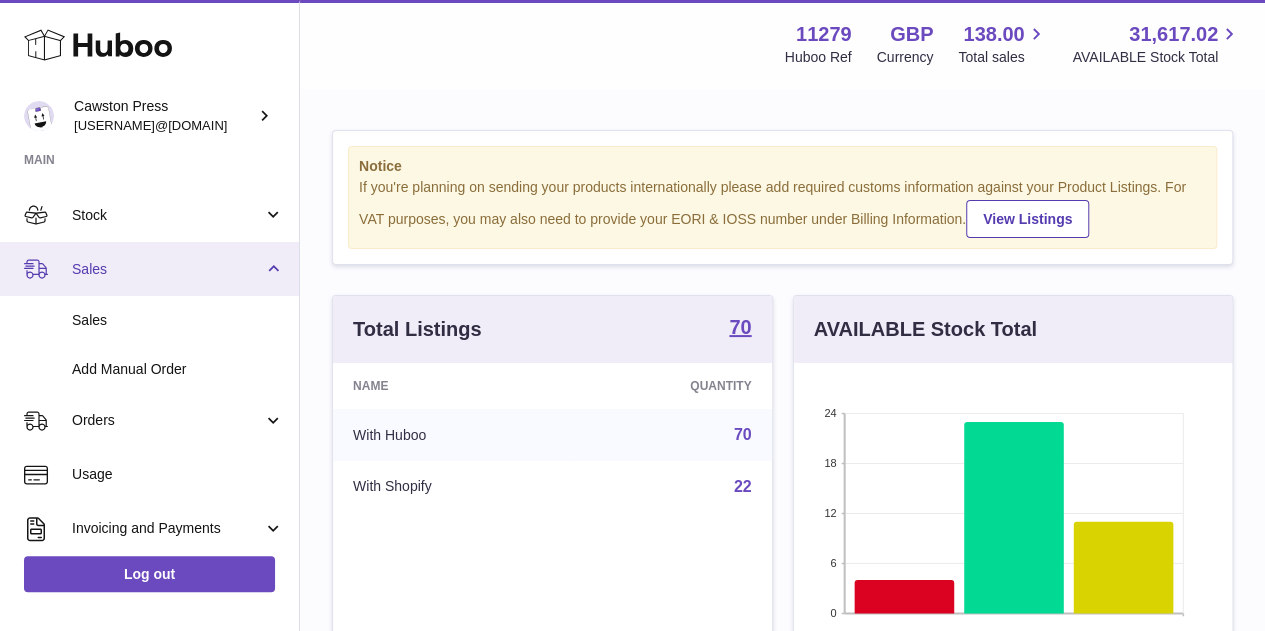 click on "Add Manual Order" at bounding box center [149, 369] 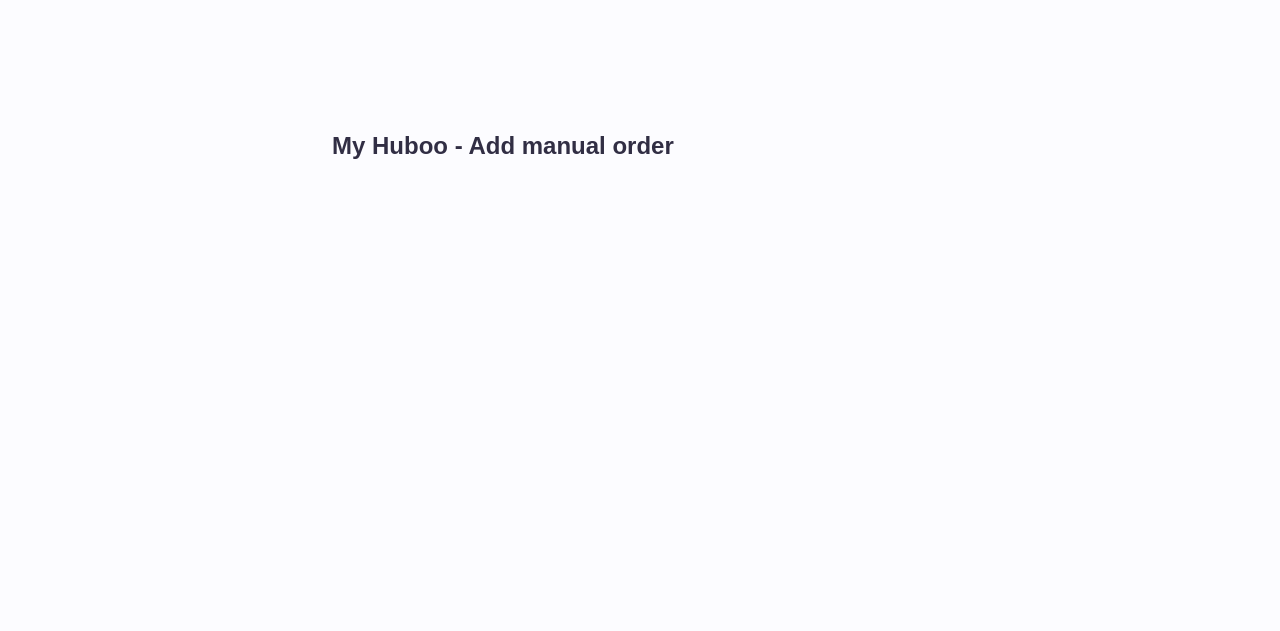 scroll, scrollTop: 0, scrollLeft: 0, axis: both 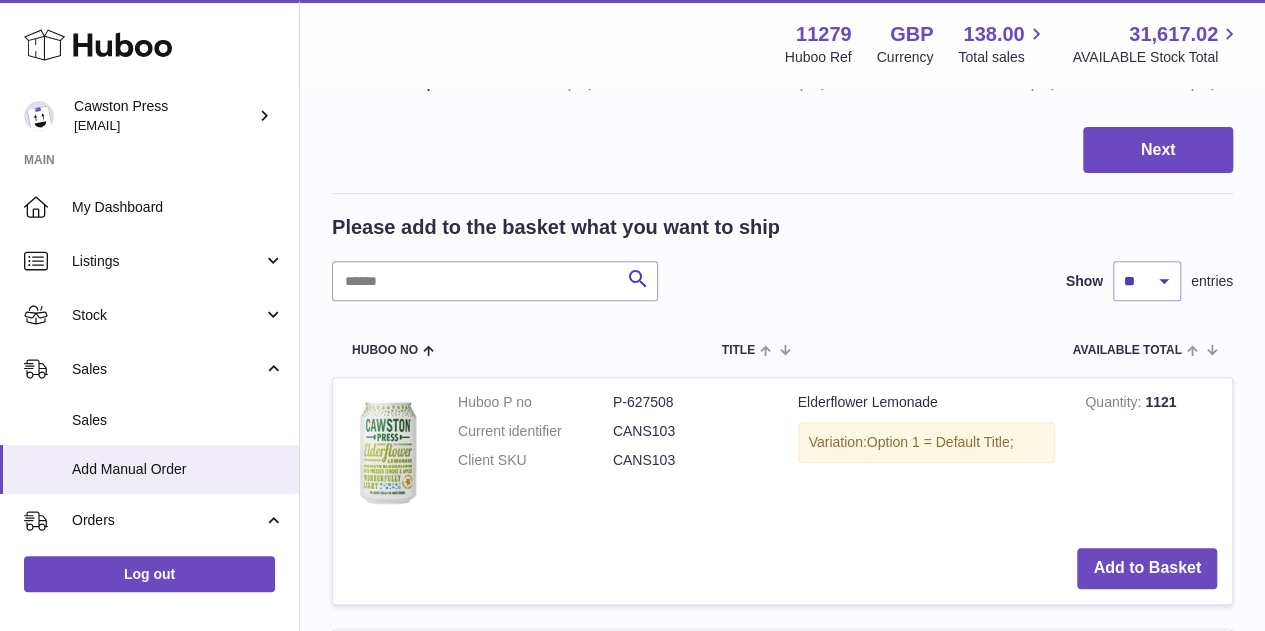 click on "Please add to the basket what you want to ship       Search
Show
** ** ** ***
entries
Huboo no       Title
AVAILABLE Total
Action
Huboo P no   P-627508   Current identifier   CANS103     Client SKU   CANS103
Elderflower Lemonade
Variation:
Option 1 = Default Title;
Quantity 1121
Add to Basket
Huboo P no   P-627510   Current identifier   LTRS103     Client SKU   &none
Apple & Elderflower
Variation:
Option 1 = Default Title;
Quantity 278
Add to Basket
Huboo P no   P-627511   Current identifier   LTRS104     Client SKU   &none
Apple & Ginger
Variation:
Option 1 = Default Title;
Quantity 286        Huboo P no   P-627512" at bounding box center [782, 1664] 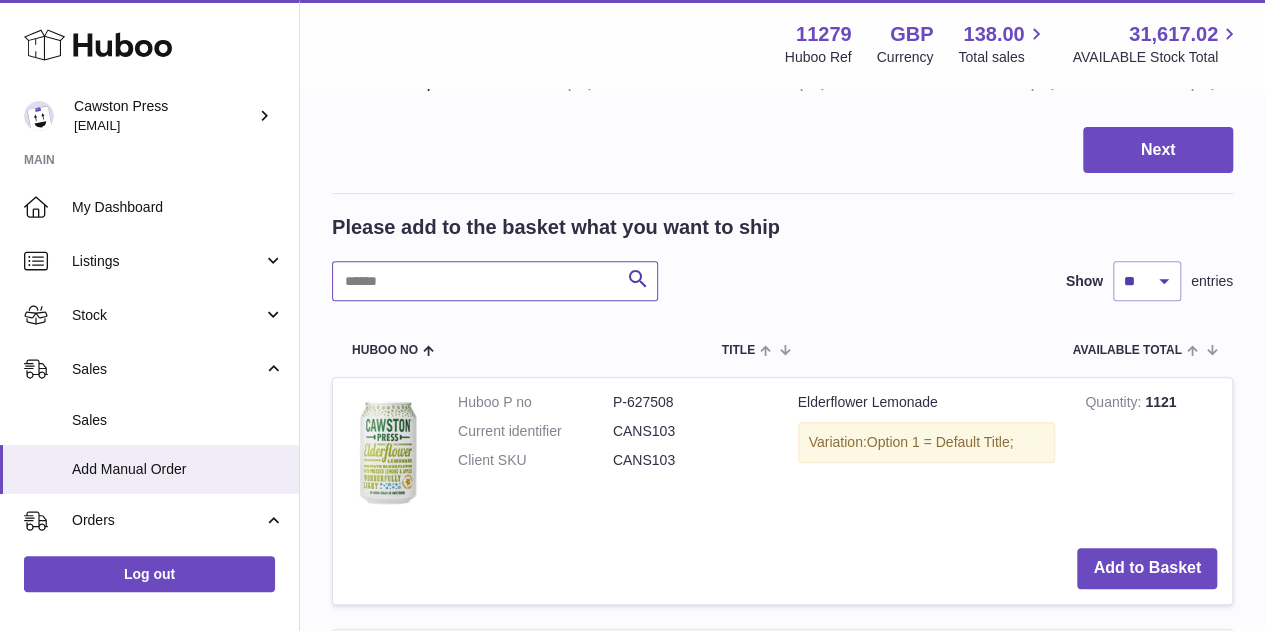 click at bounding box center [495, 281] 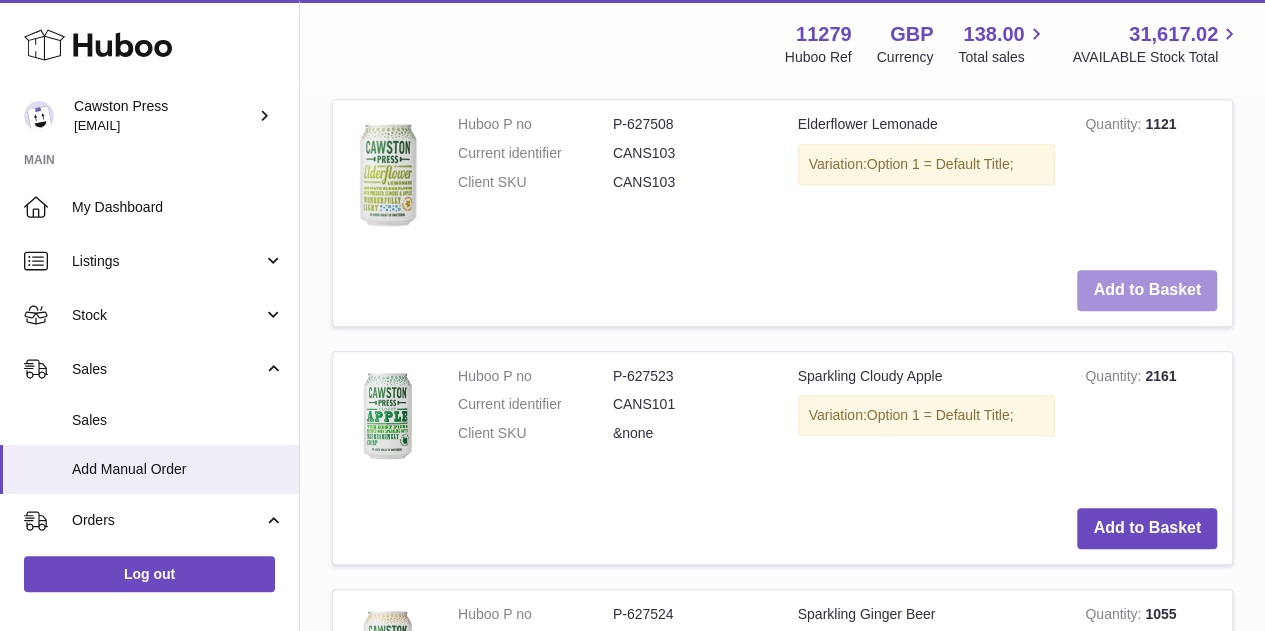 type on "****" 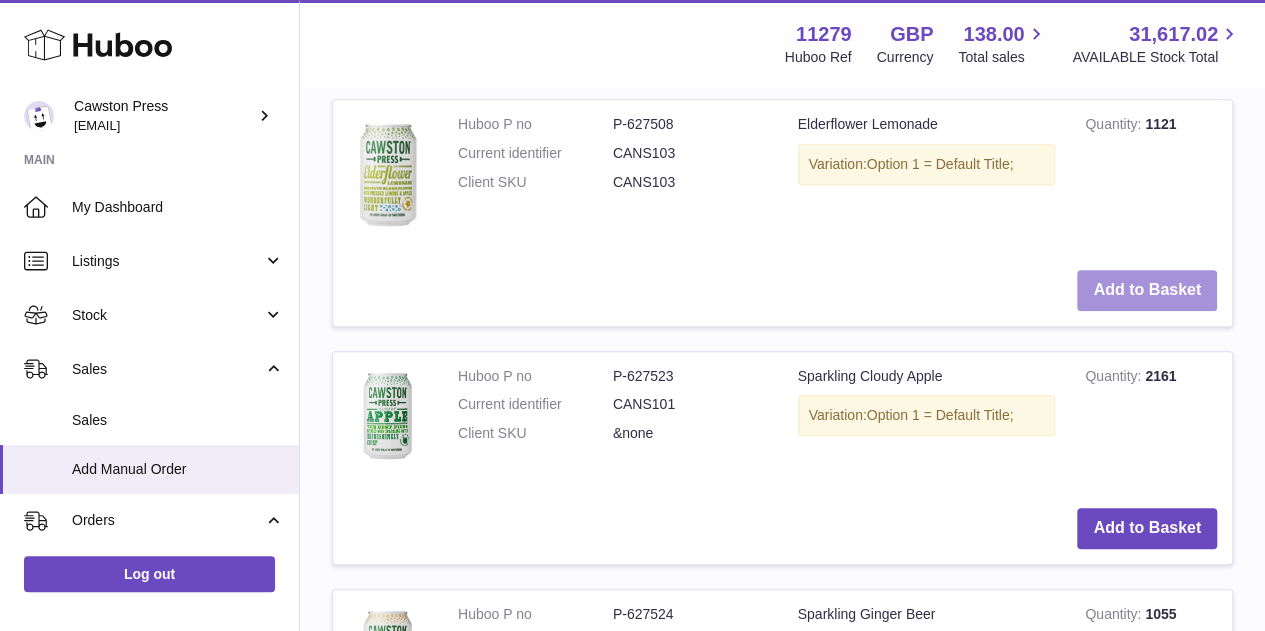 click on "Add to Basket" at bounding box center (1147, 290) 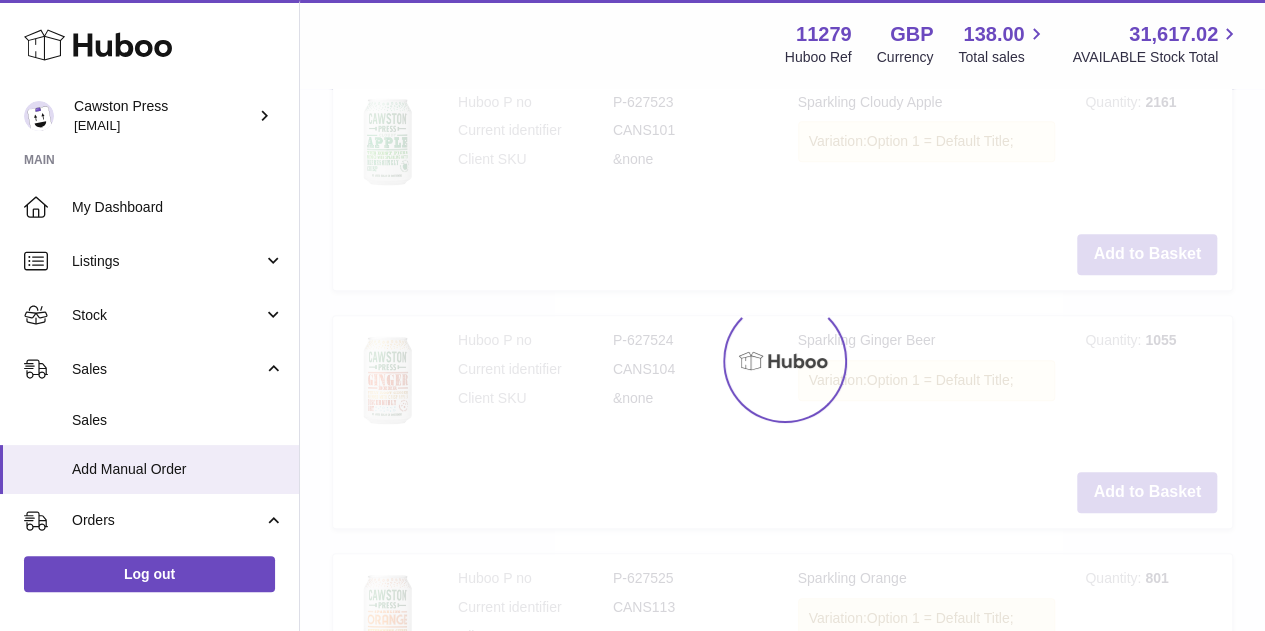 scroll, scrollTop: 1050, scrollLeft: 0, axis: vertical 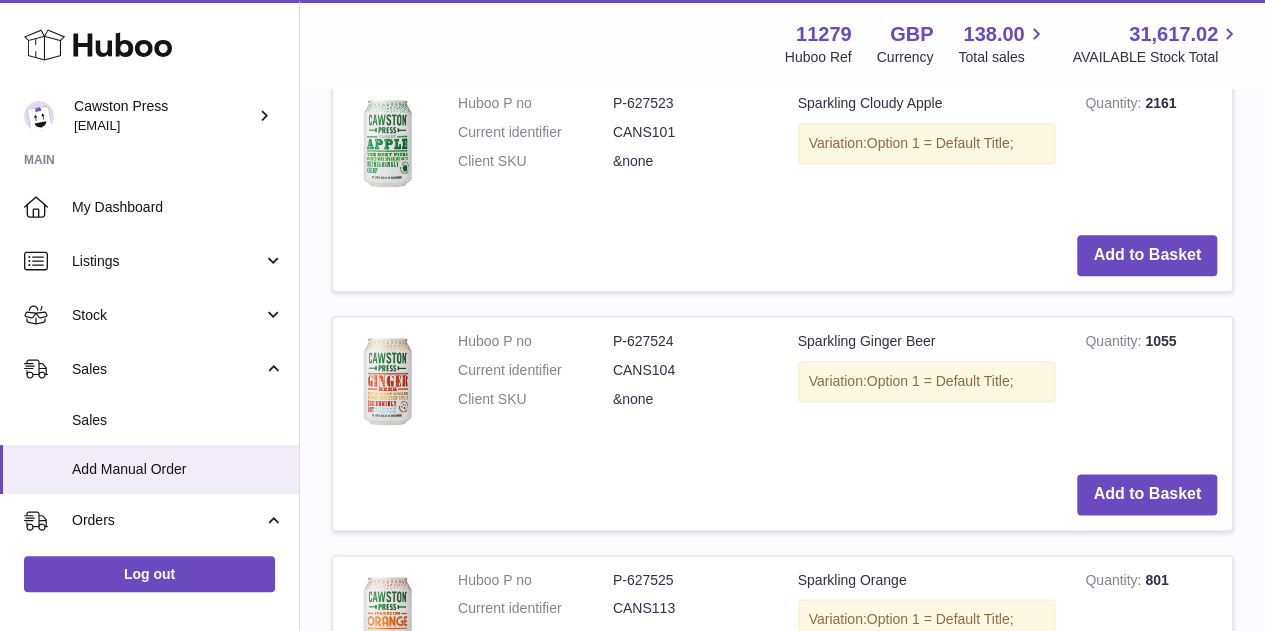 click on "Add to Basket" at bounding box center [782, 255] 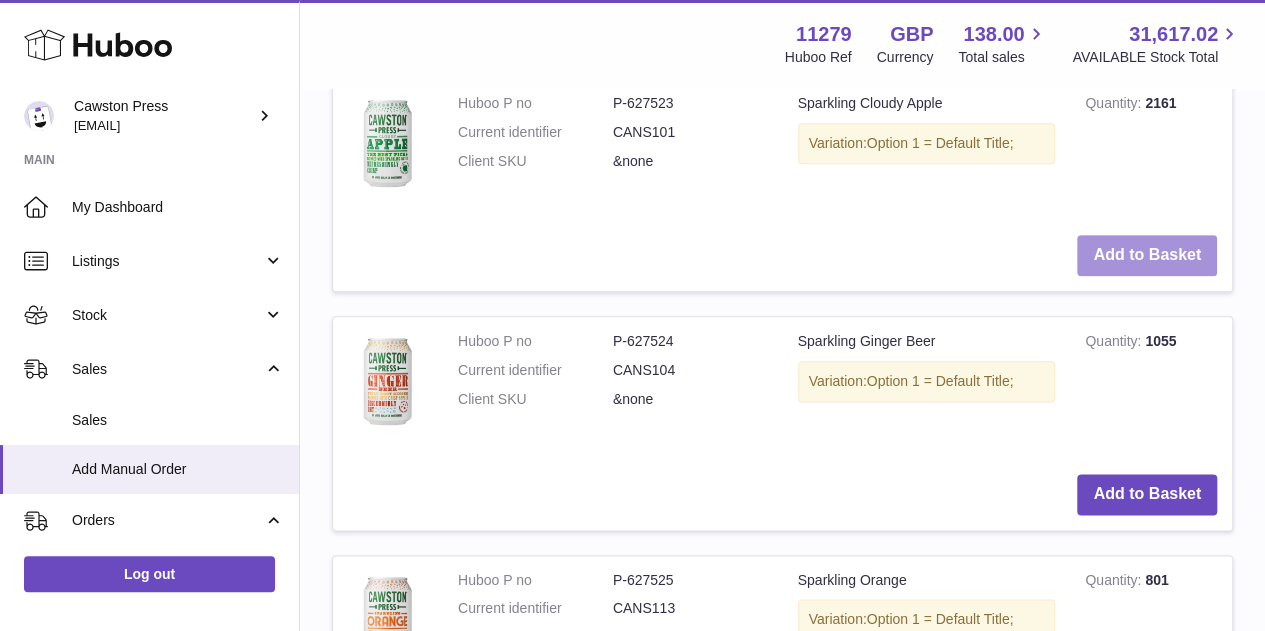 click on "Add to Basket" at bounding box center (1147, 255) 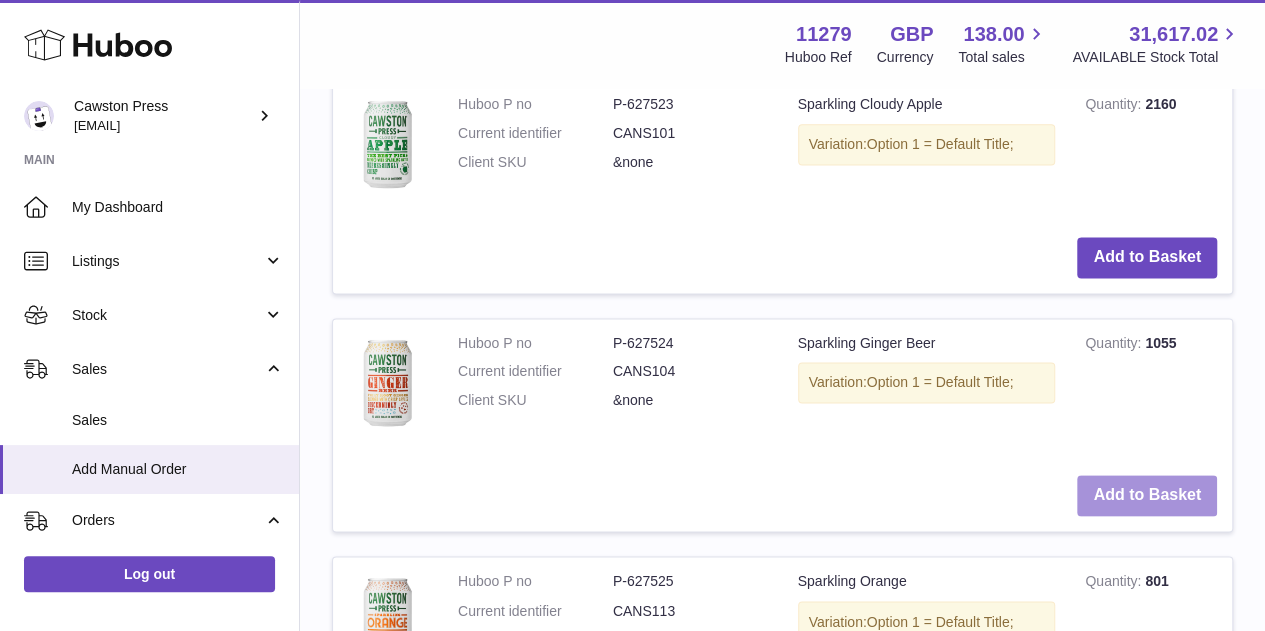 click on "Add to Basket" at bounding box center (1147, 495) 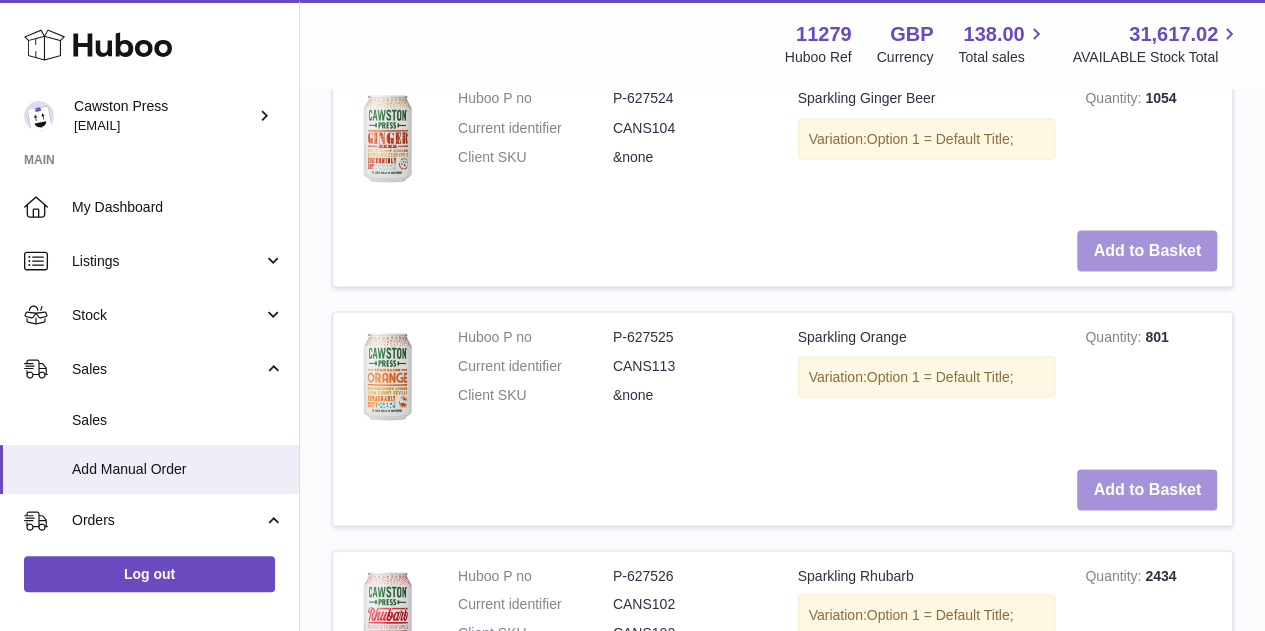 click on "Add to Basket" at bounding box center (1147, 489) 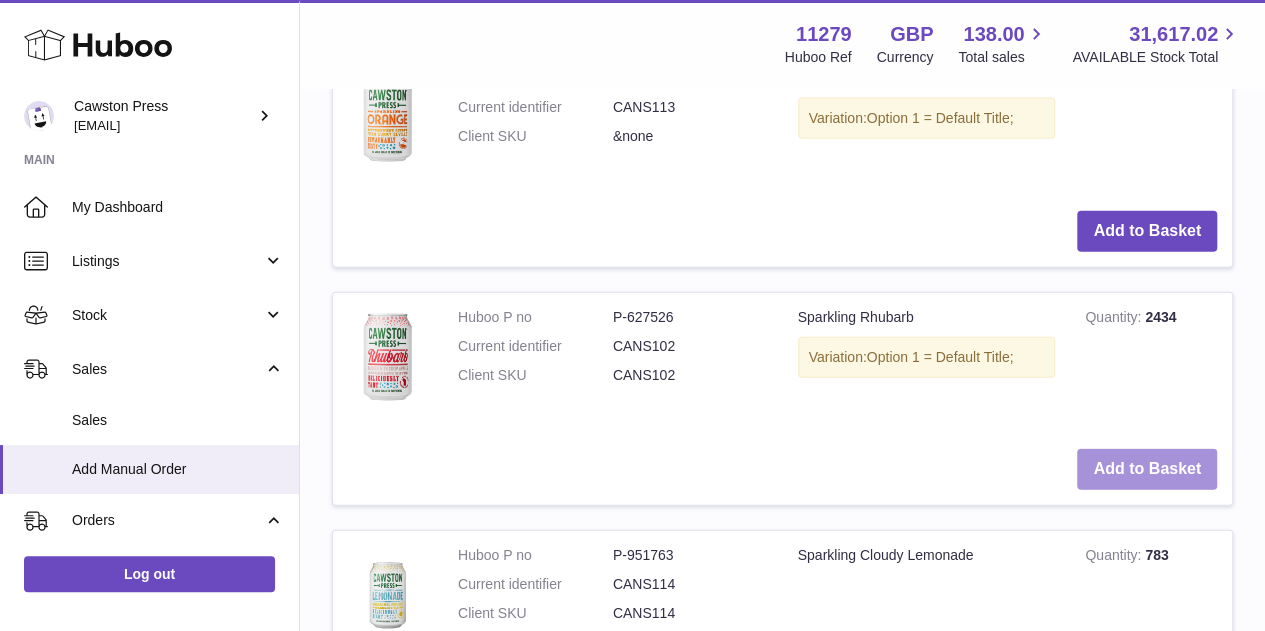 click on "Add to Basket" at bounding box center (1147, 469) 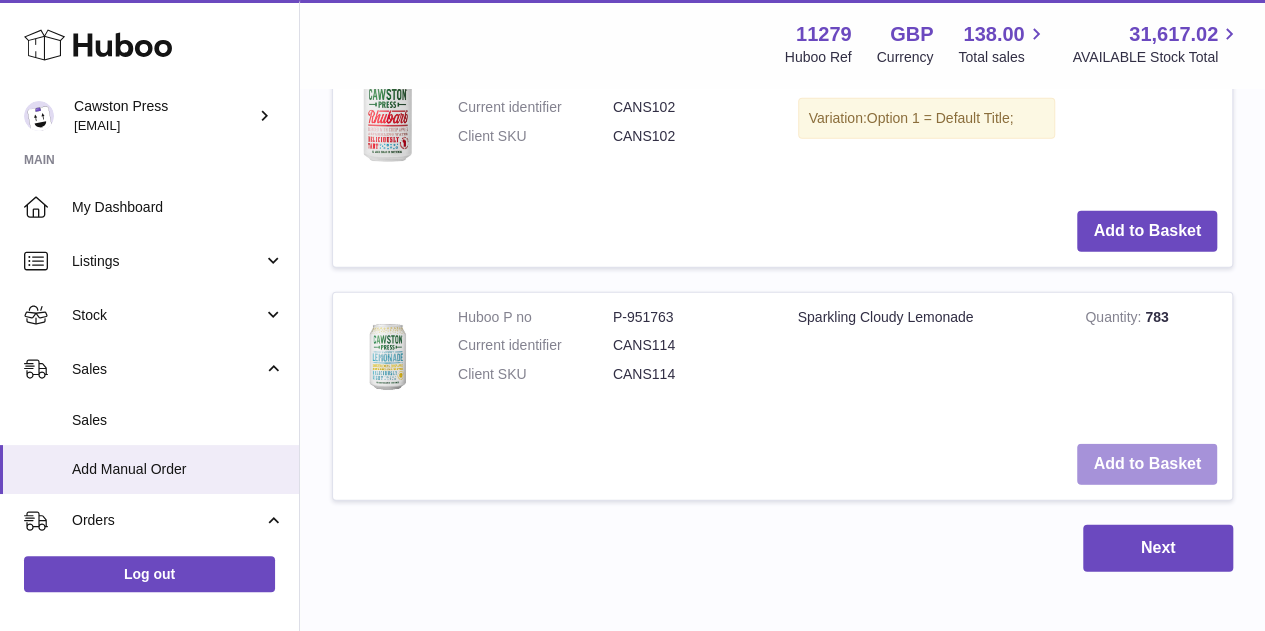 click on "Add to Basket" at bounding box center (1147, 464) 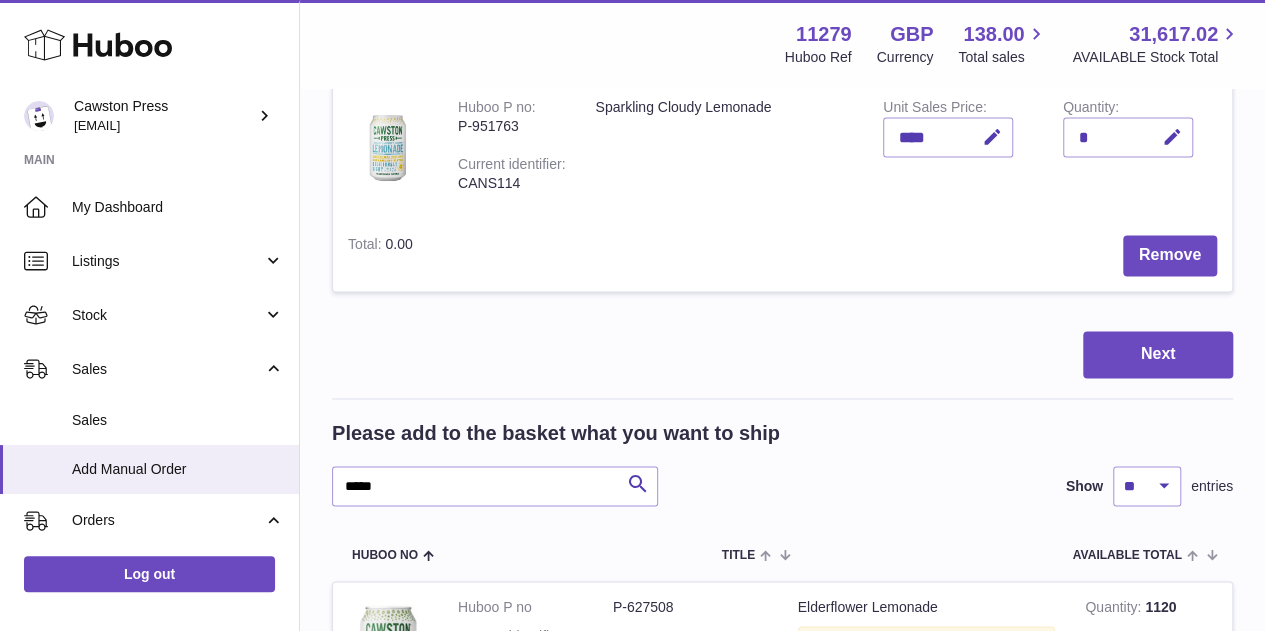 scroll, scrollTop: 1584, scrollLeft: 0, axis: vertical 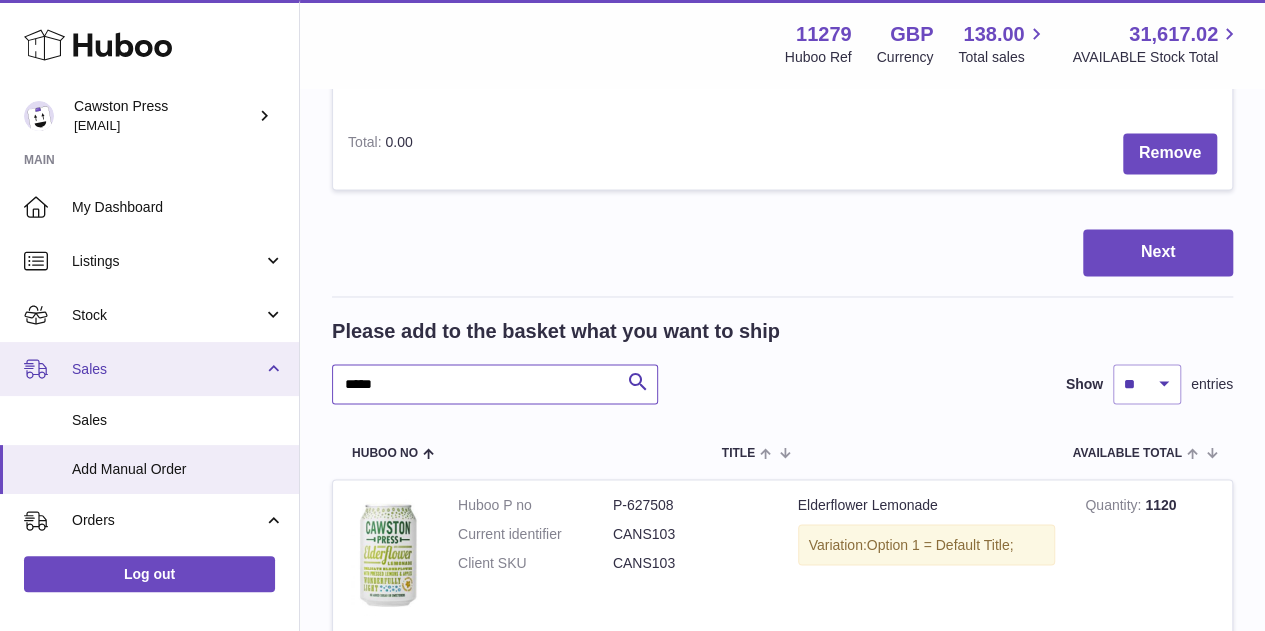 drag, startPoint x: 522, startPoint y: 381, endPoint x: 242, endPoint y: 369, distance: 280.25702 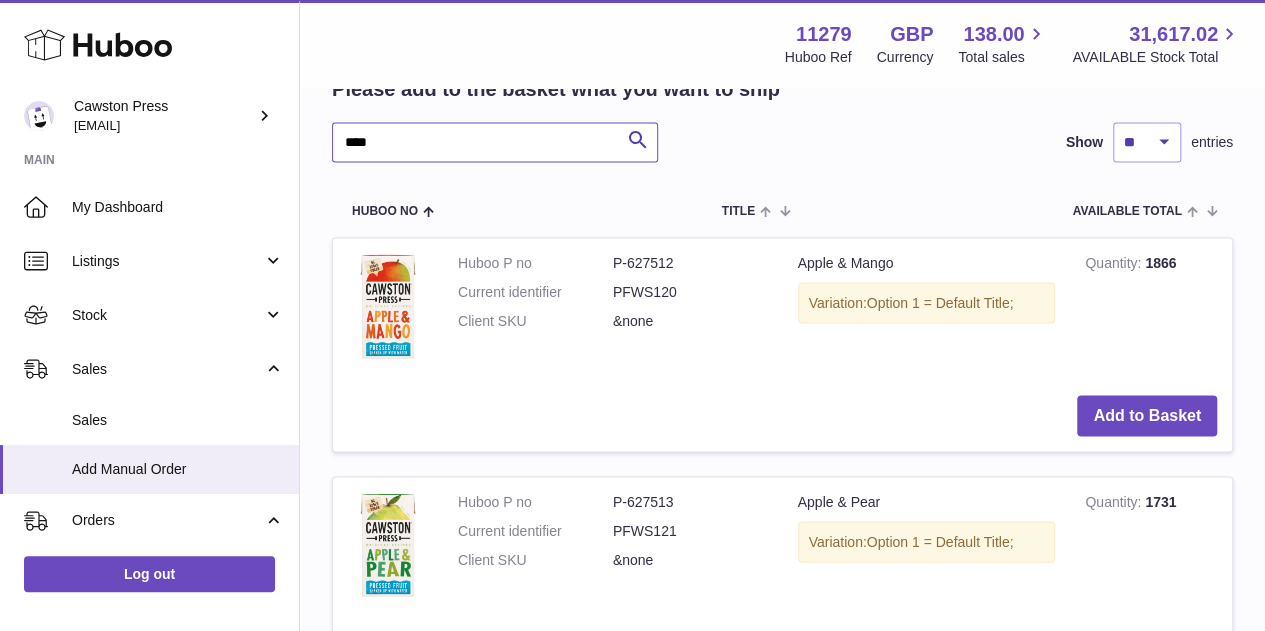 scroll, scrollTop: 1831, scrollLeft: 0, axis: vertical 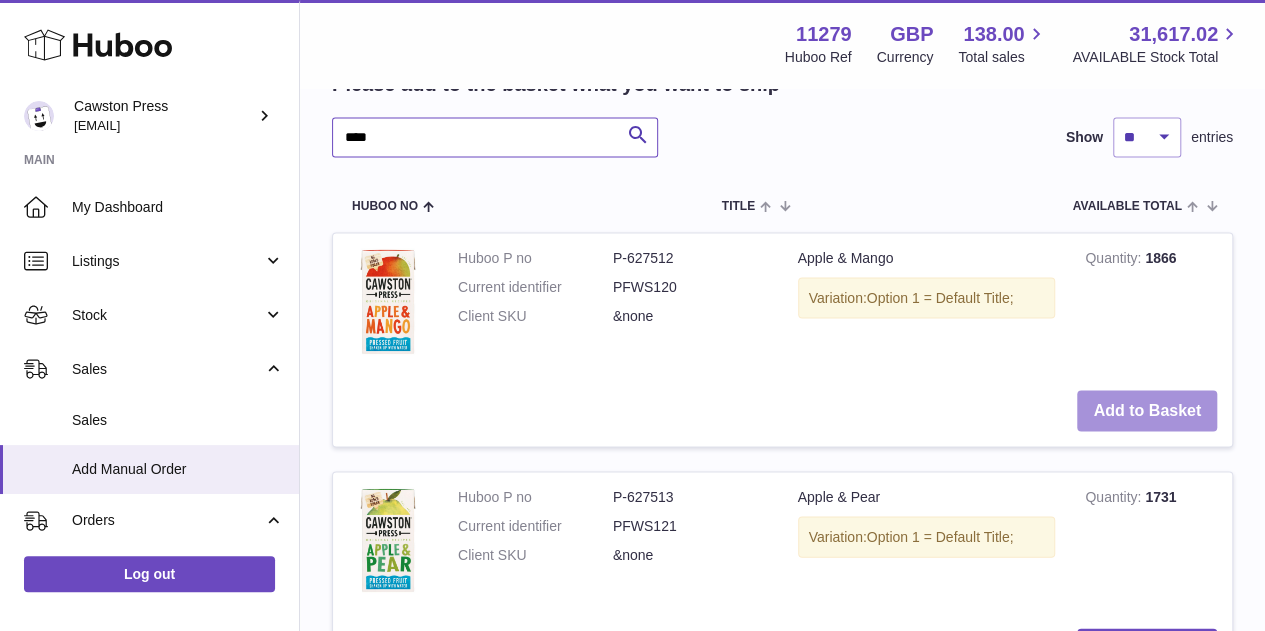 type on "****" 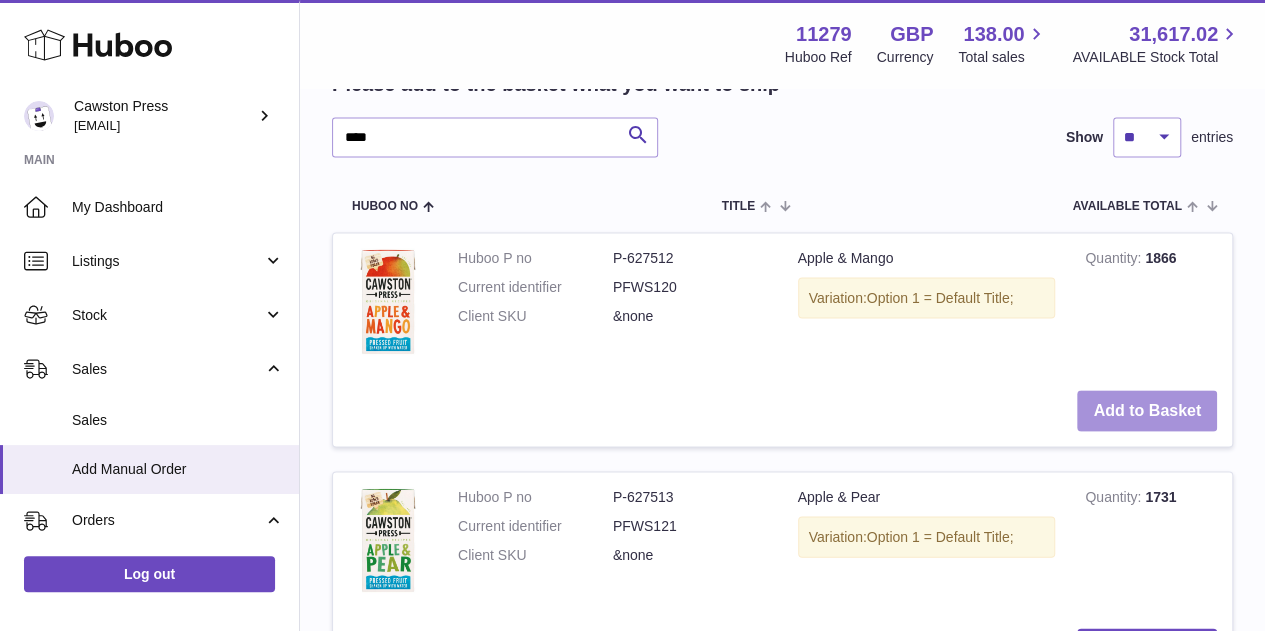 click on "Add to Basket" at bounding box center [1147, 410] 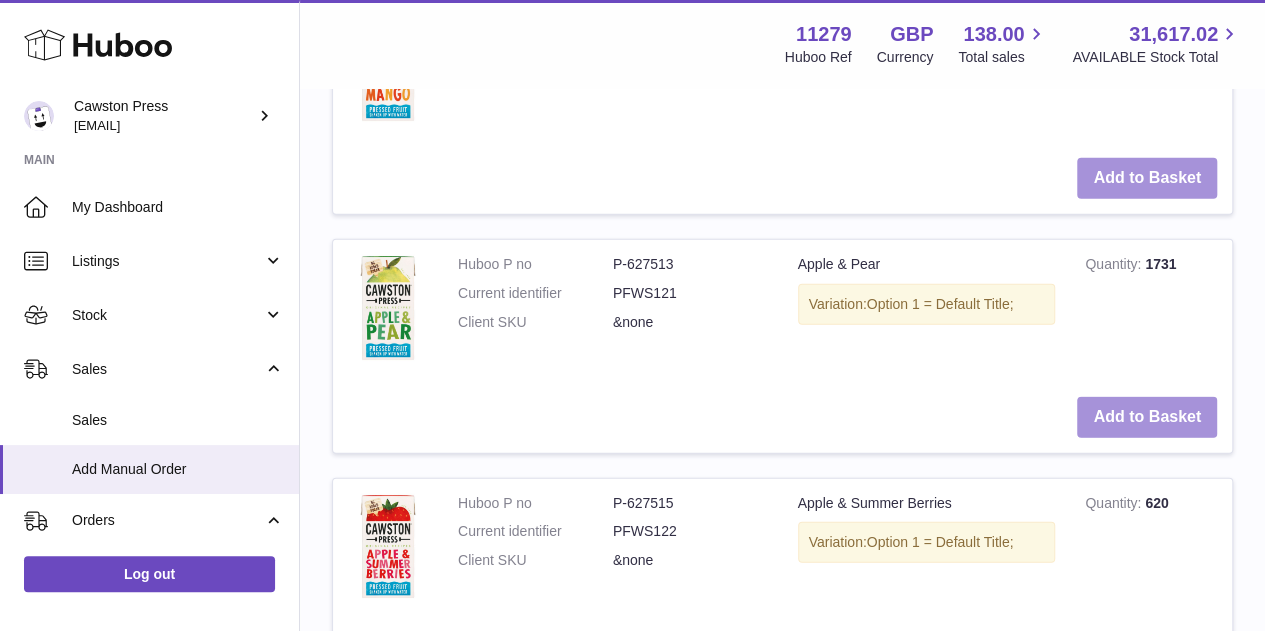 click on "Add to Basket" at bounding box center [1147, 417] 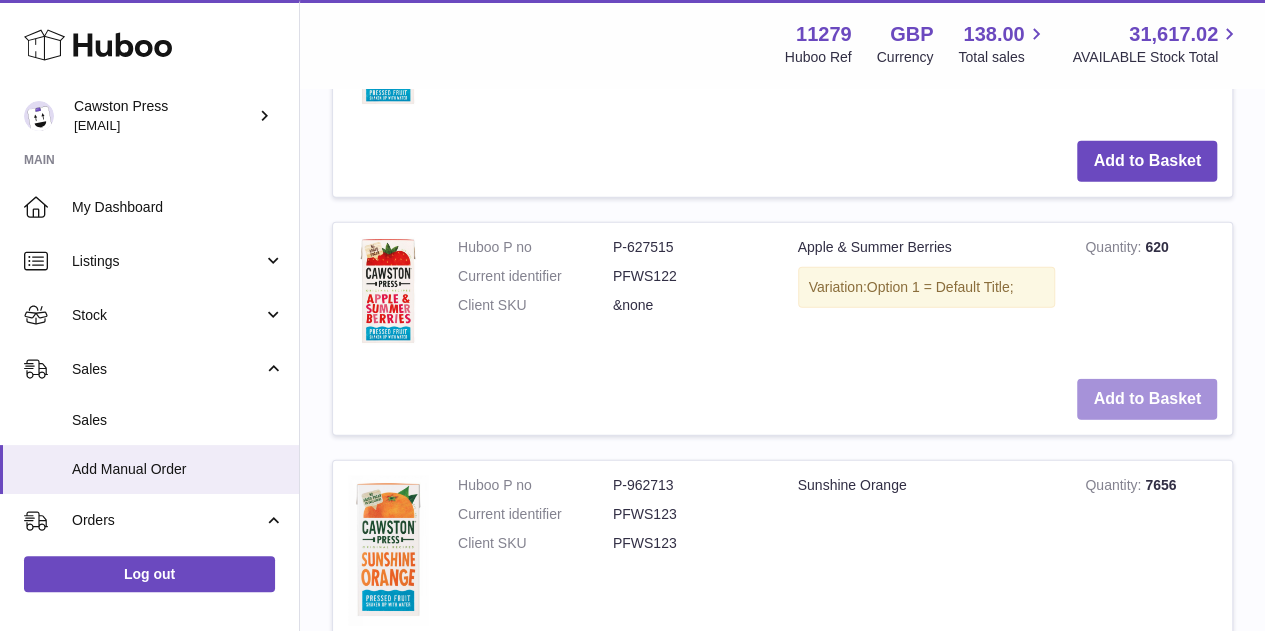 click on "Add to Basket" at bounding box center (1147, 399) 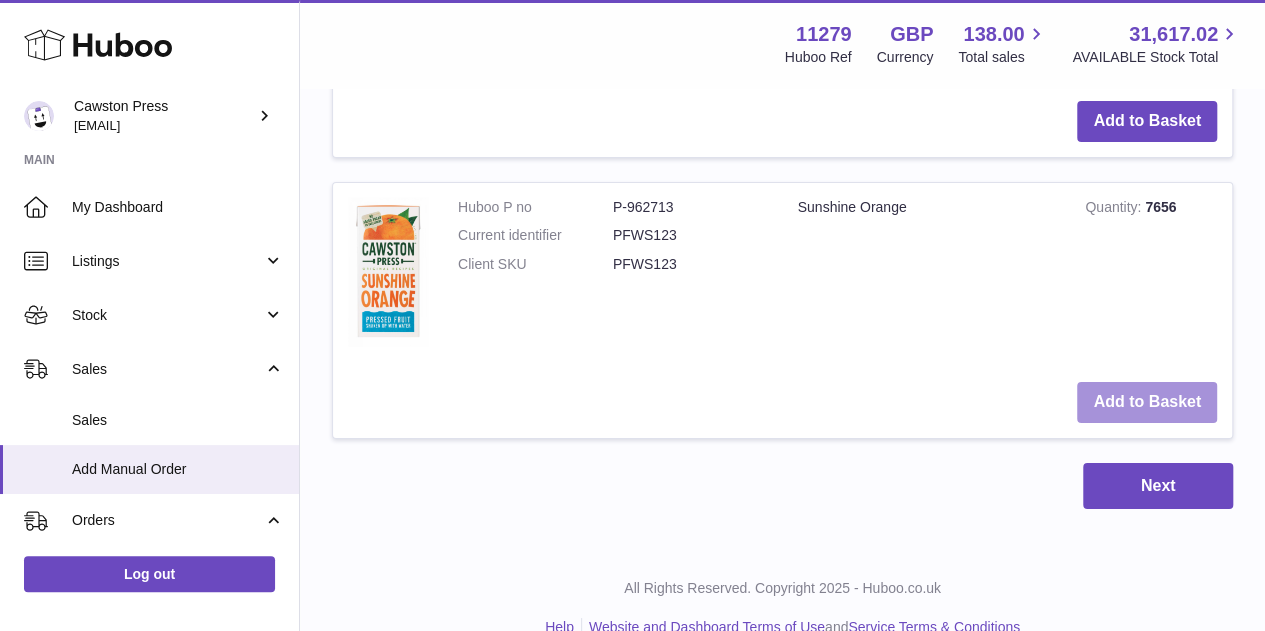 click on "Add to Basket" at bounding box center (1147, 402) 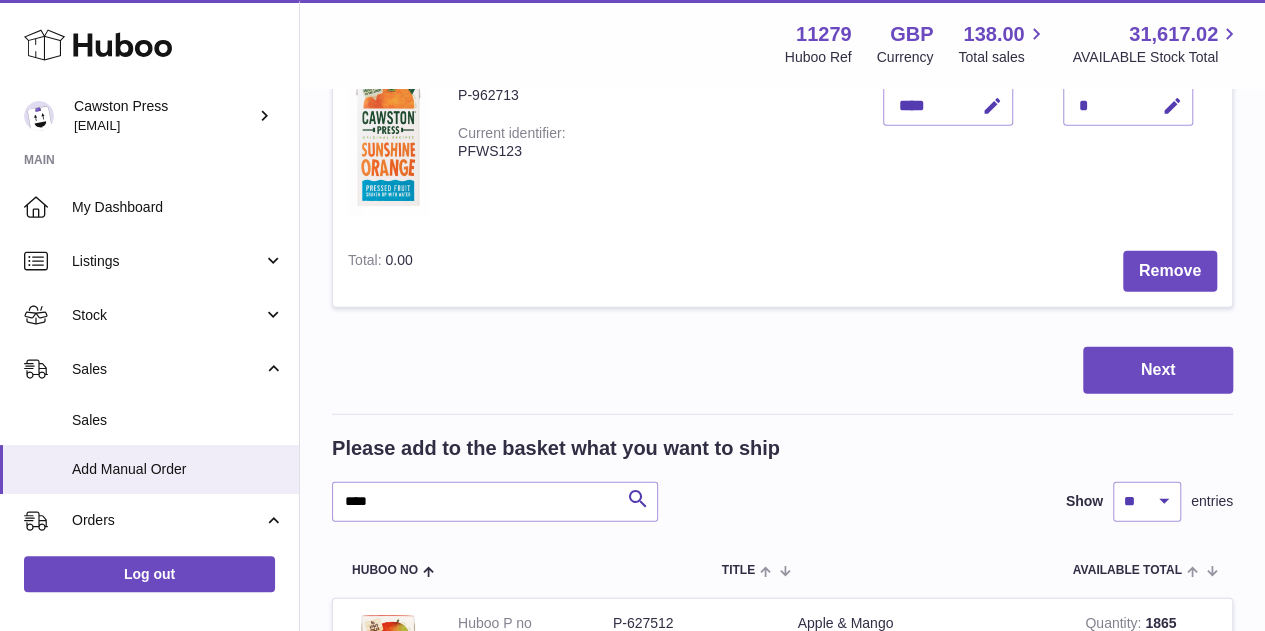 scroll, scrollTop: 2464, scrollLeft: 0, axis: vertical 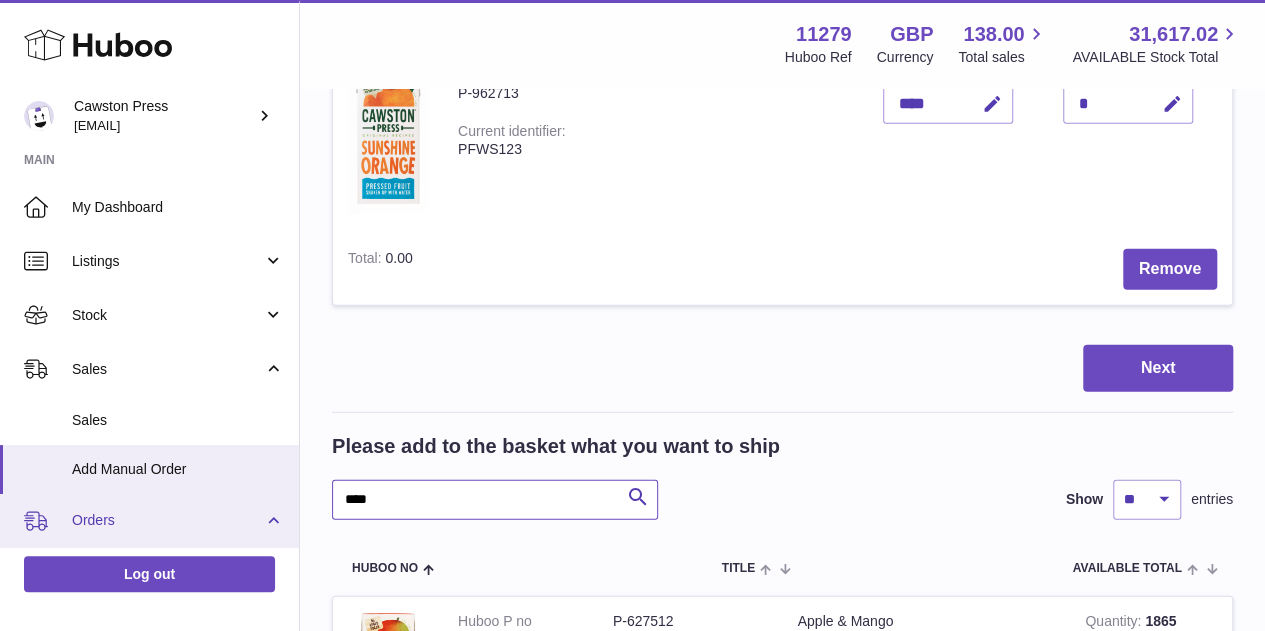 drag, startPoint x: 520, startPoint y: 489, endPoint x: 206, endPoint y: 499, distance: 314.1592 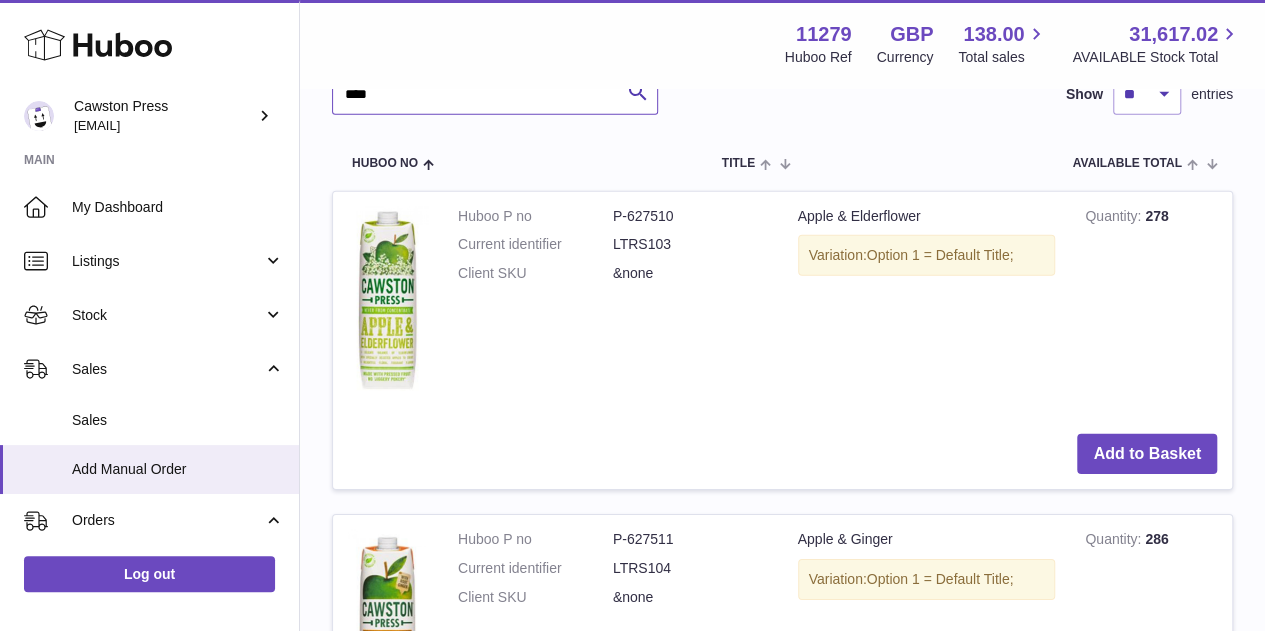 scroll, scrollTop: 2870, scrollLeft: 0, axis: vertical 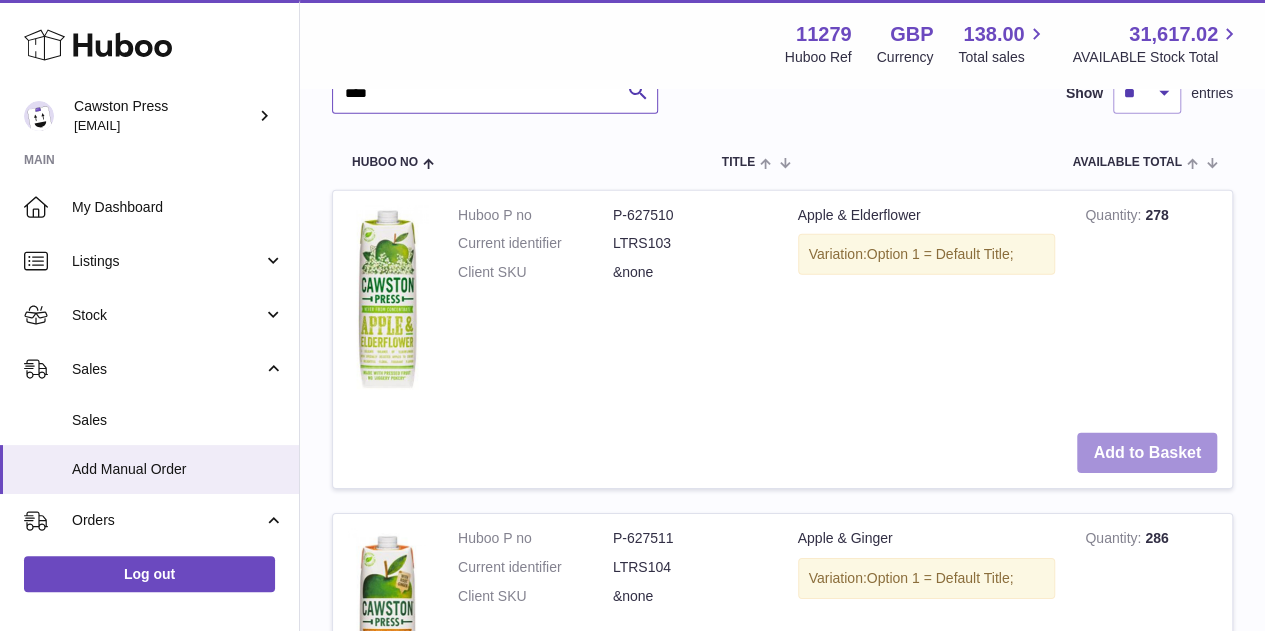 type on "****" 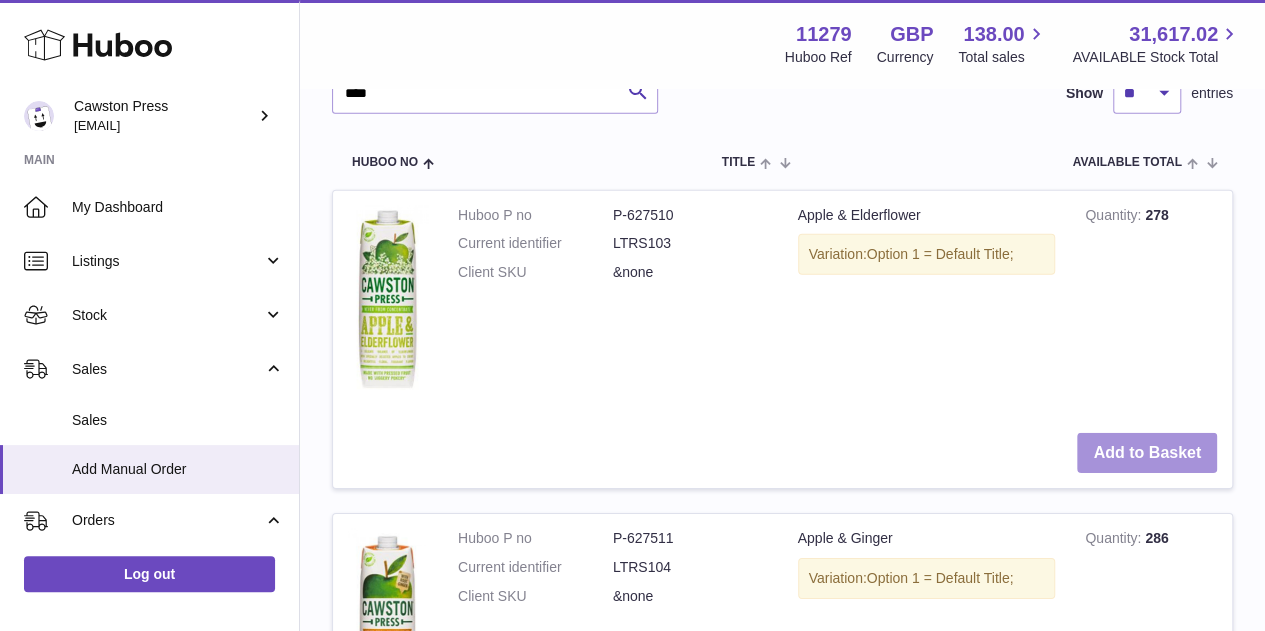 click on "Add to Basket" at bounding box center (1147, 453) 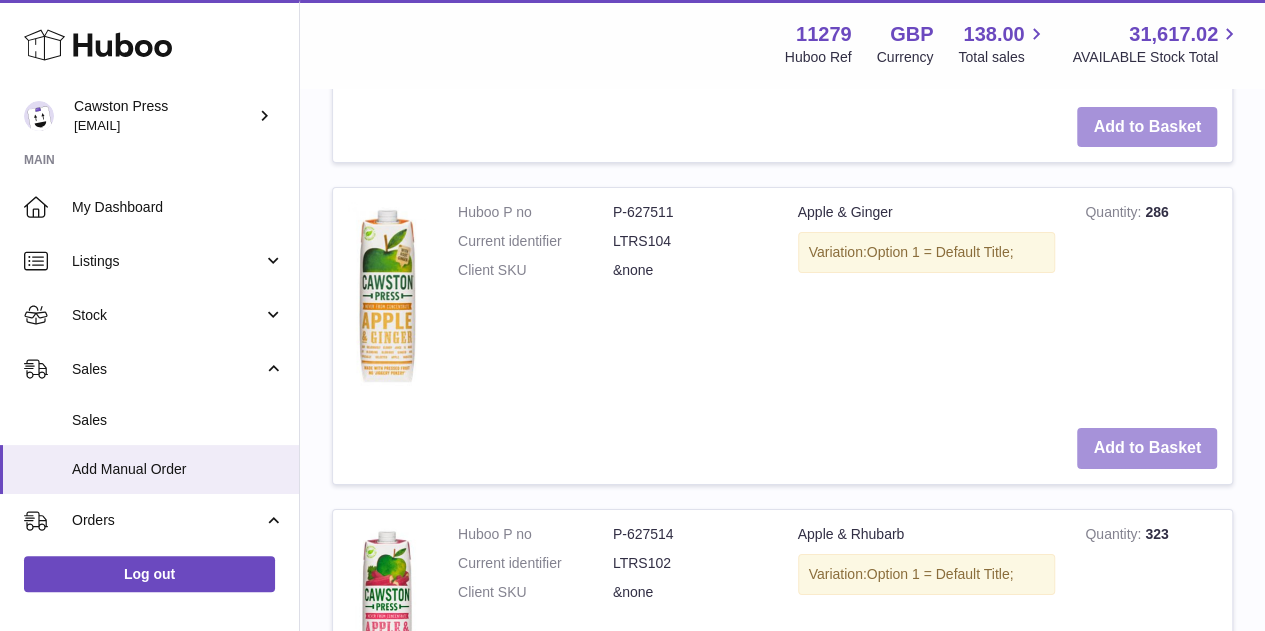 click on "Add to Basket" at bounding box center [1147, 448] 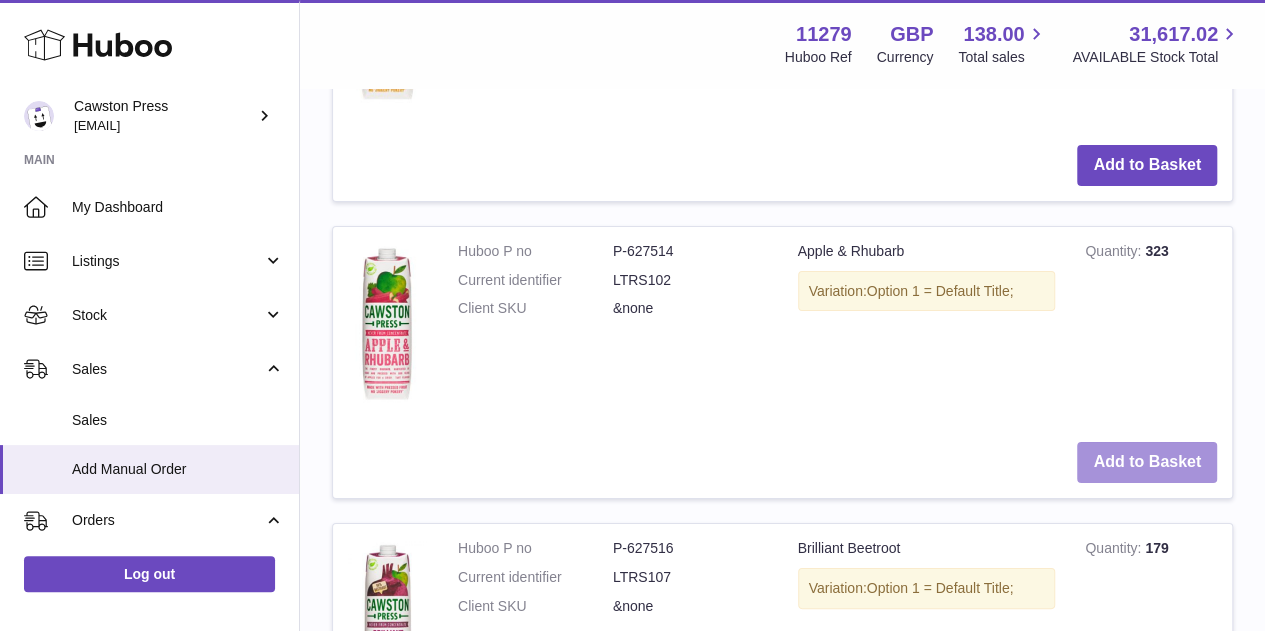 click on "Add to Basket" at bounding box center (1147, 462) 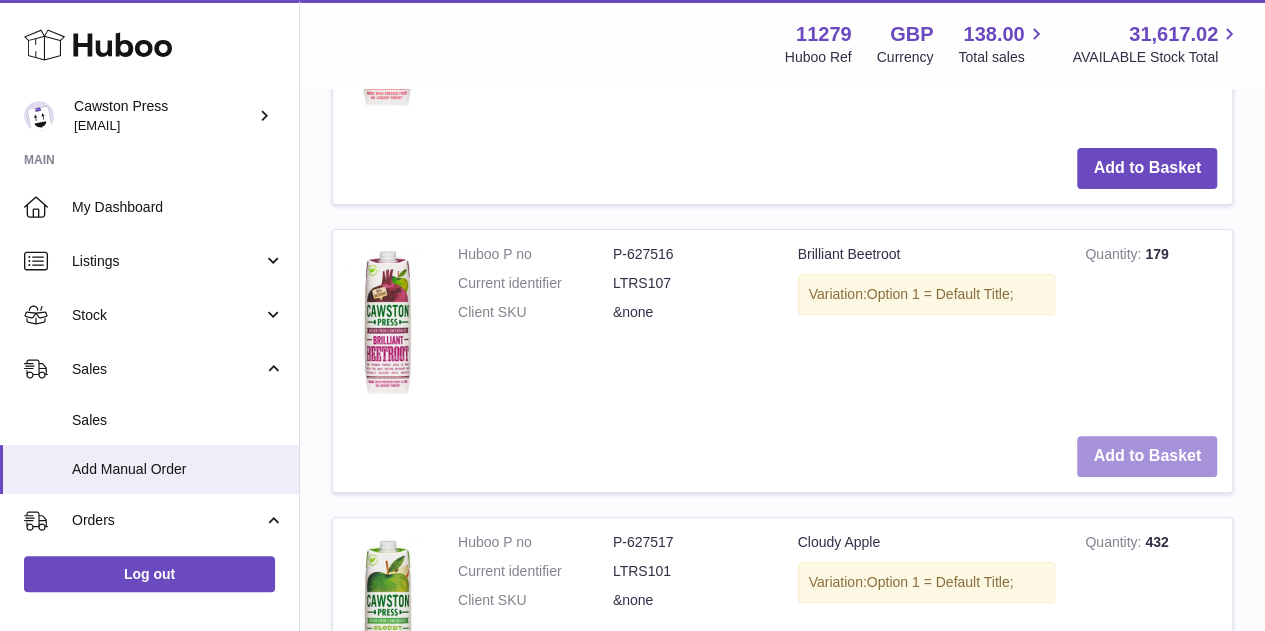 click on "Add to Basket" at bounding box center (1147, 456) 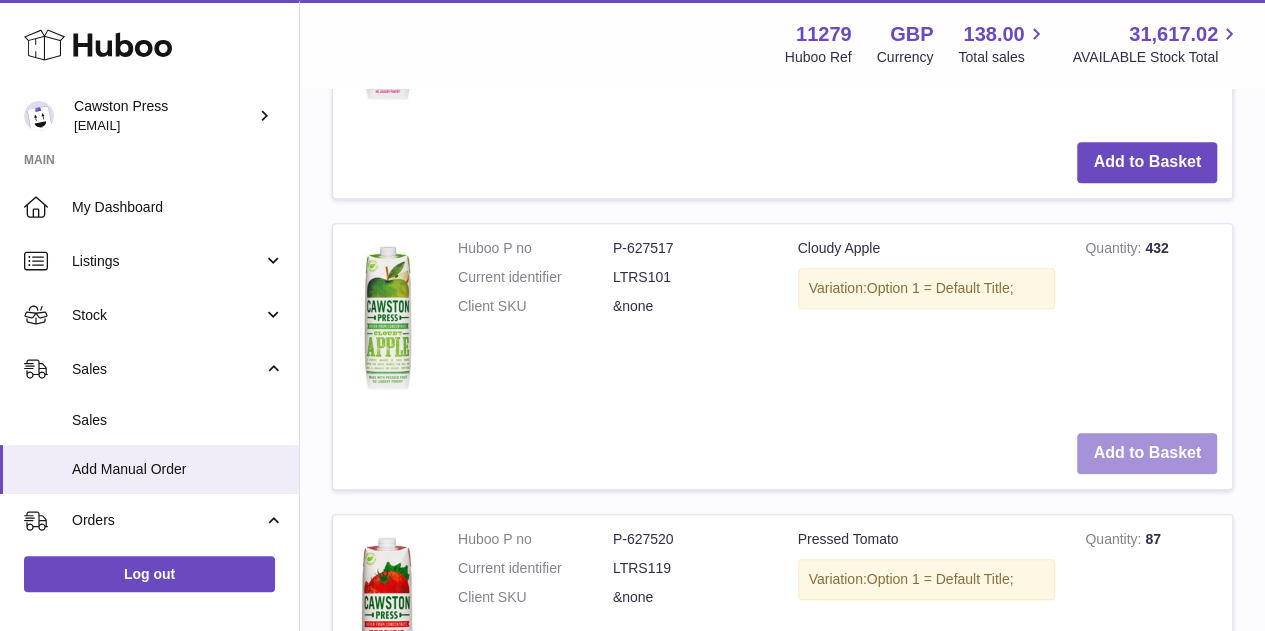 click on "Add to Basket" at bounding box center [1147, 453] 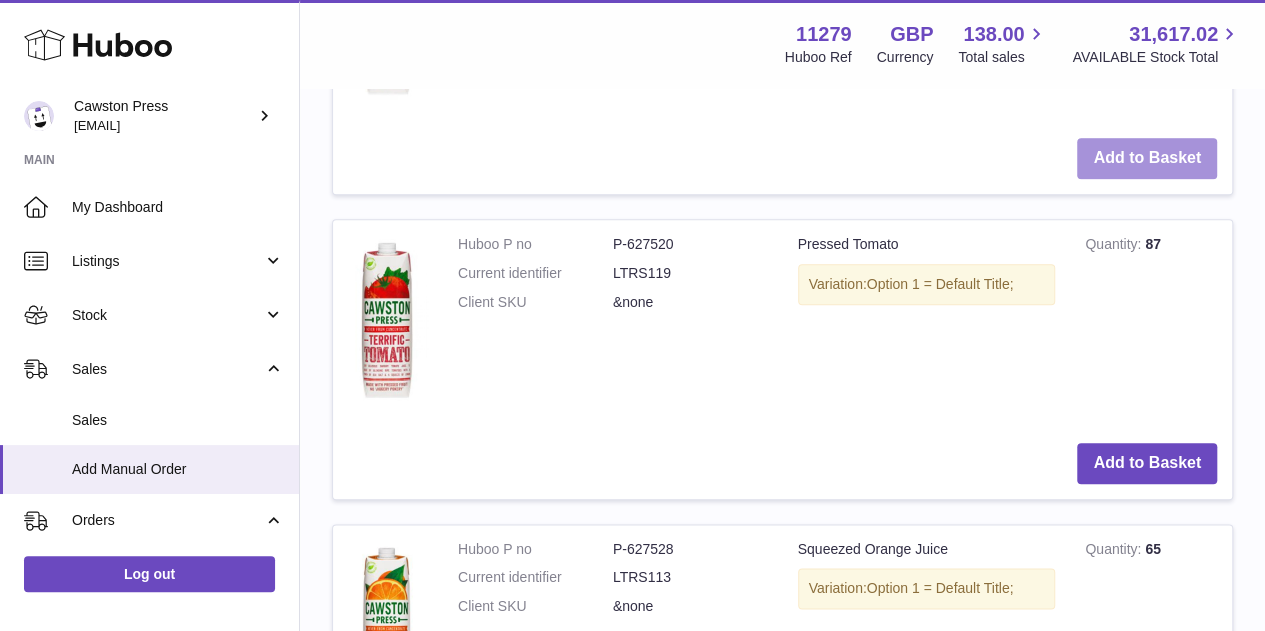 scroll, scrollTop: 4717, scrollLeft: 0, axis: vertical 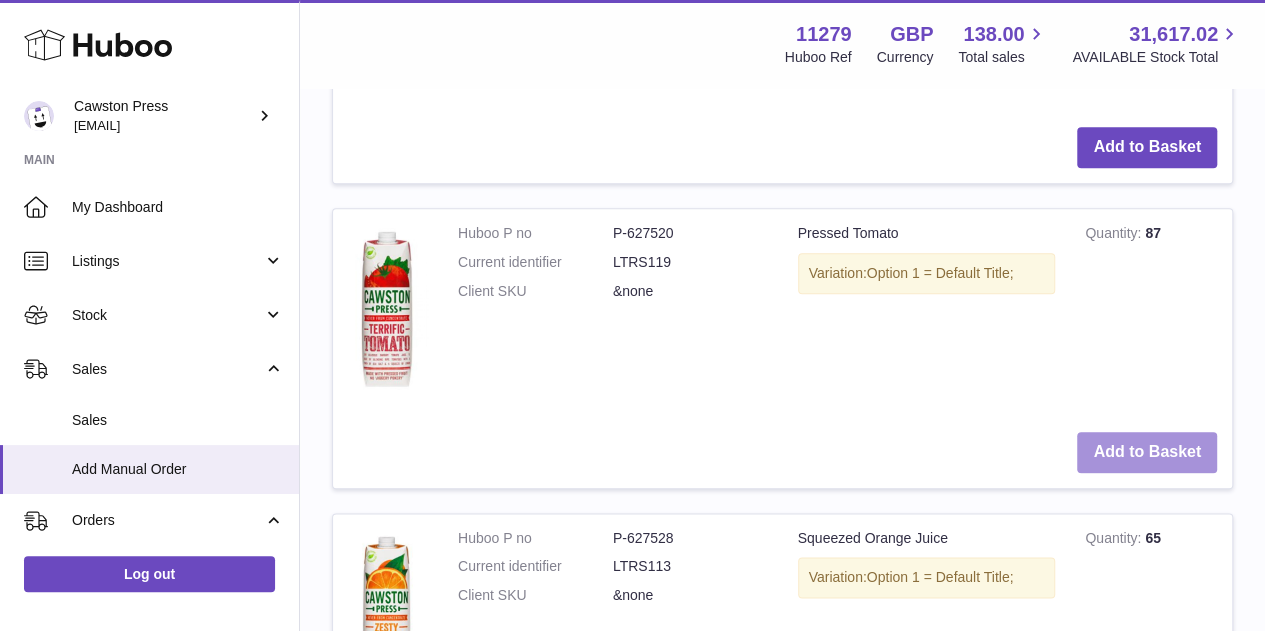 click on "Add to Basket" at bounding box center [1147, 452] 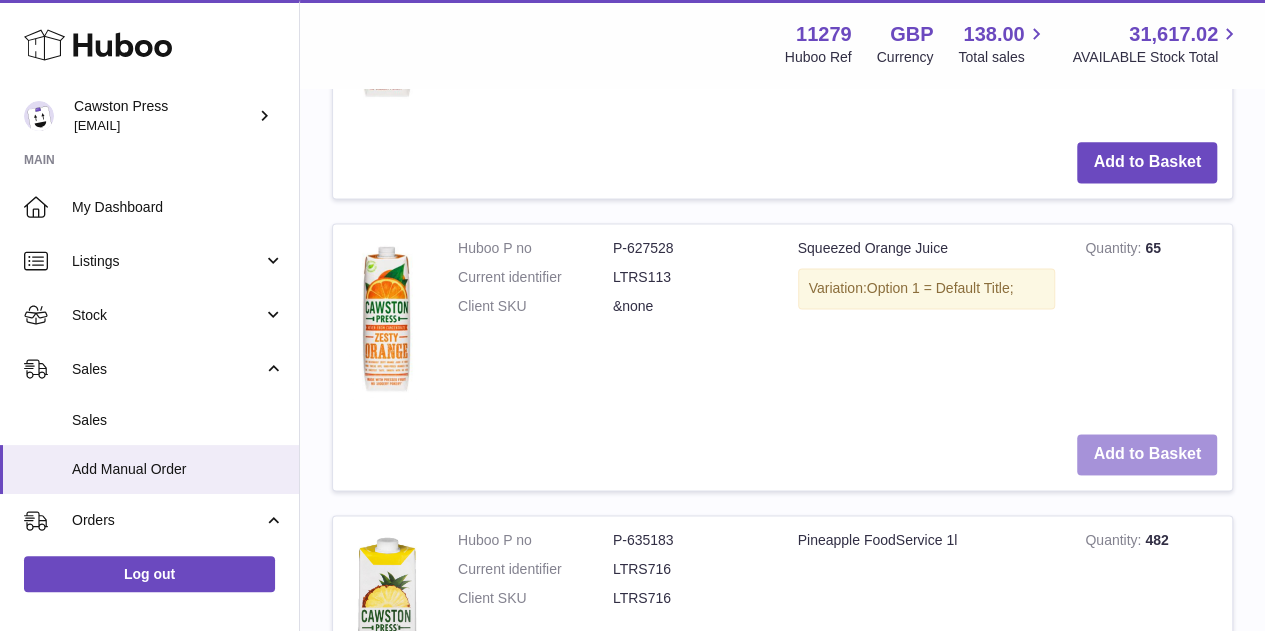 click on "Add to Basket" at bounding box center [1147, 454] 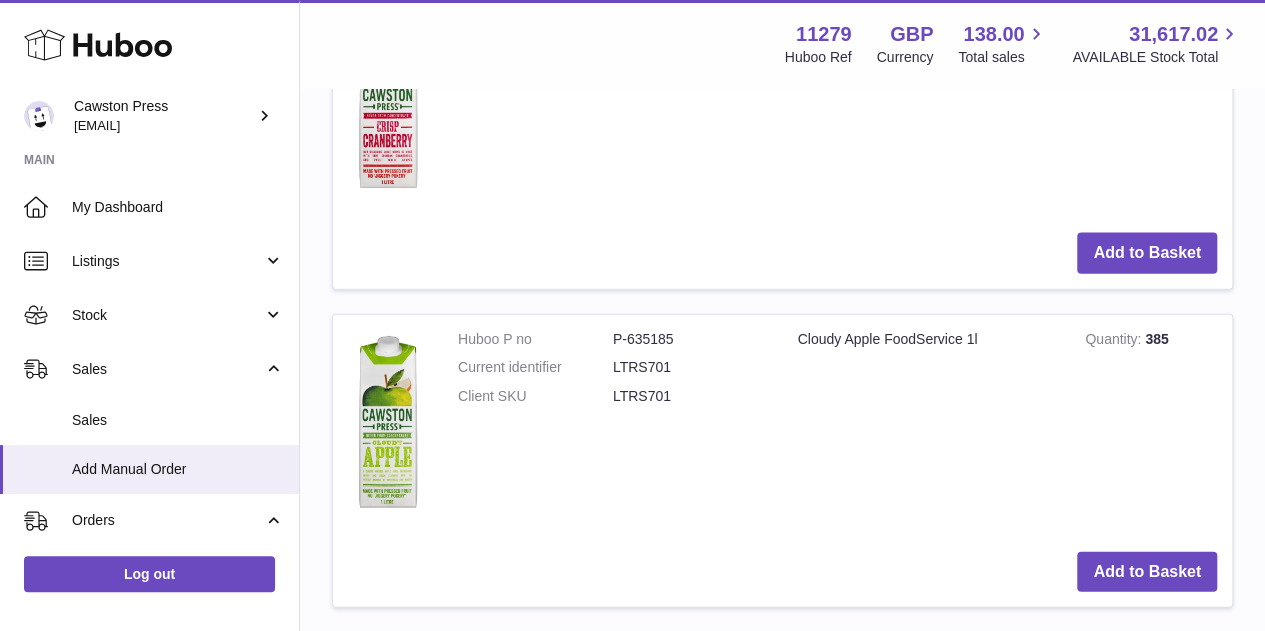scroll, scrollTop: 6155, scrollLeft: 0, axis: vertical 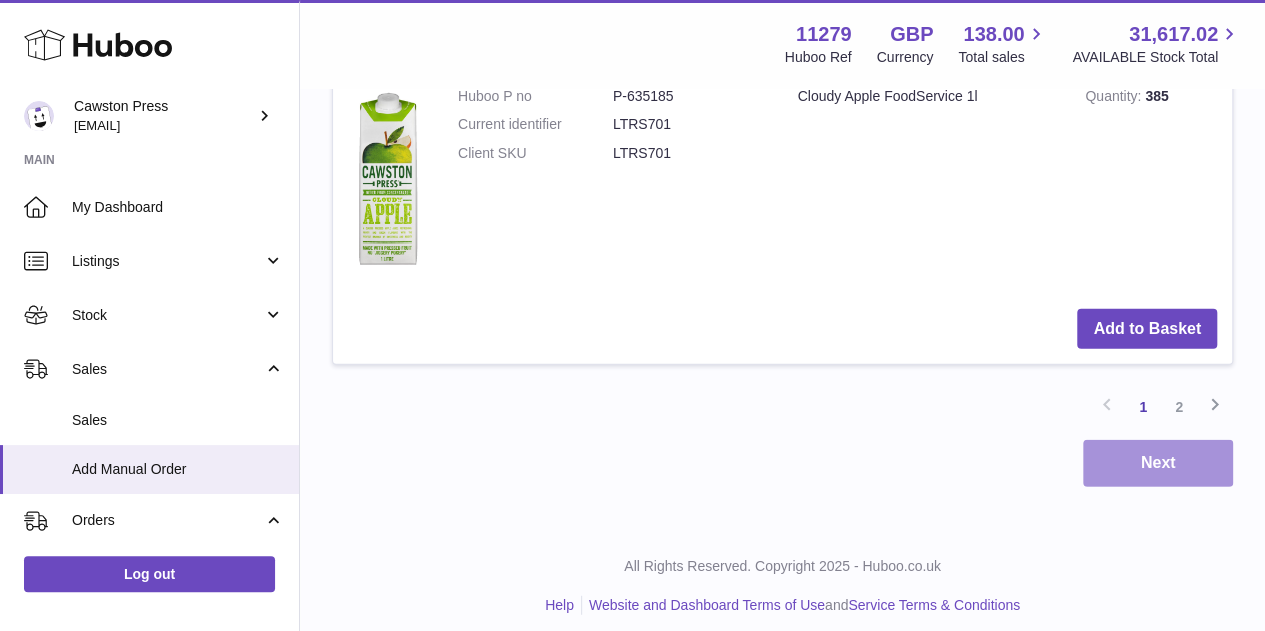 click on "Next" at bounding box center (1158, 463) 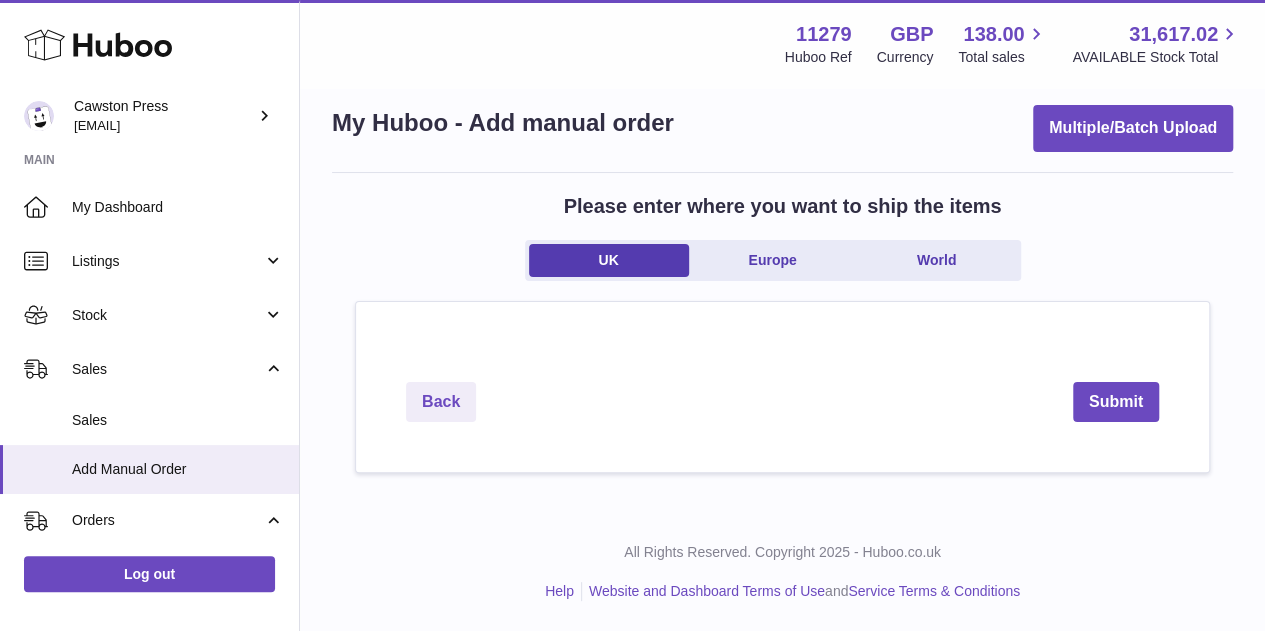 scroll, scrollTop: 0, scrollLeft: 0, axis: both 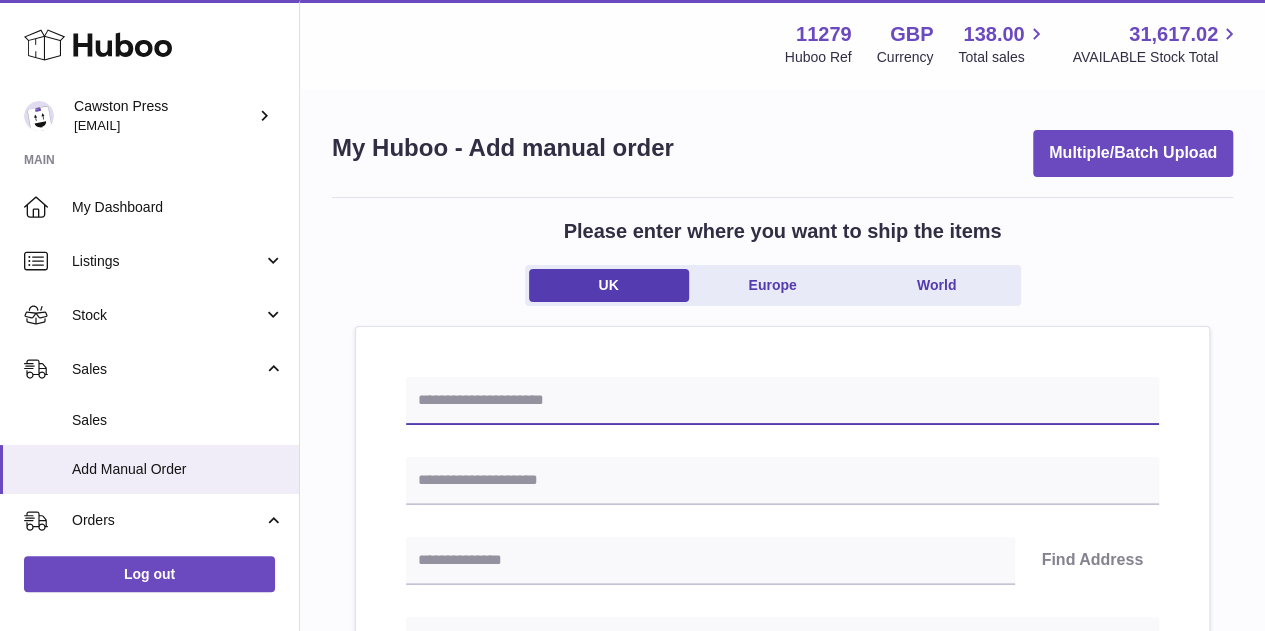 click at bounding box center [782, 401] 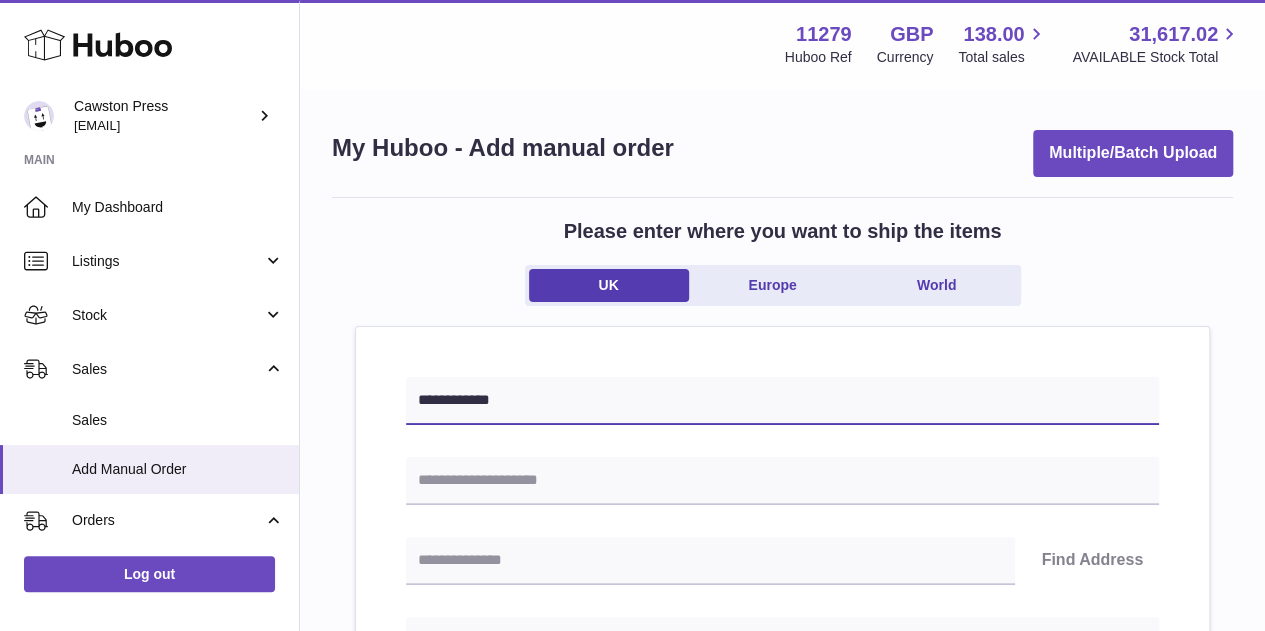 click on "**********" at bounding box center [782, 401] 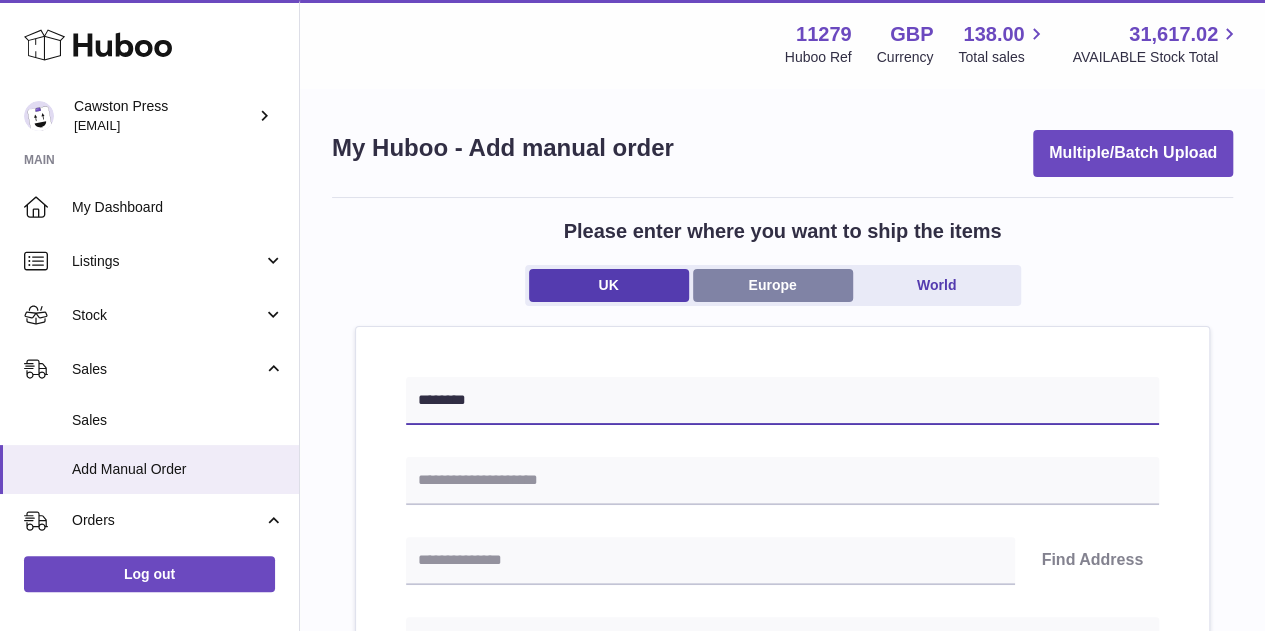 type on "*******" 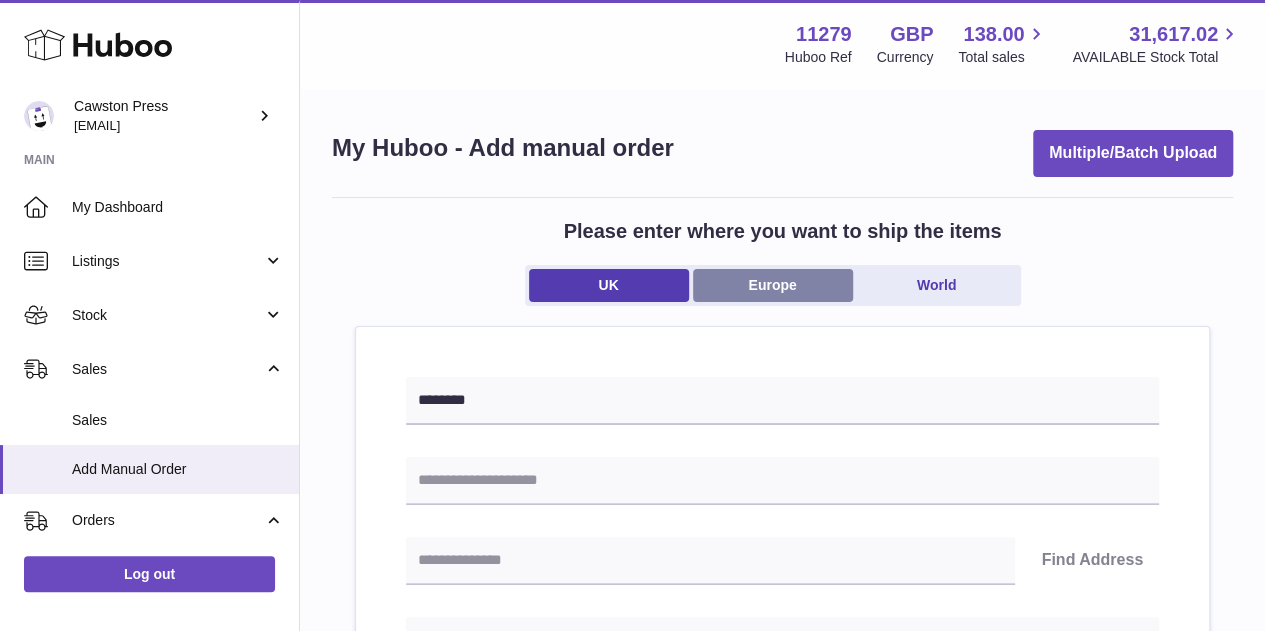 click on "Europe" at bounding box center [773, 285] 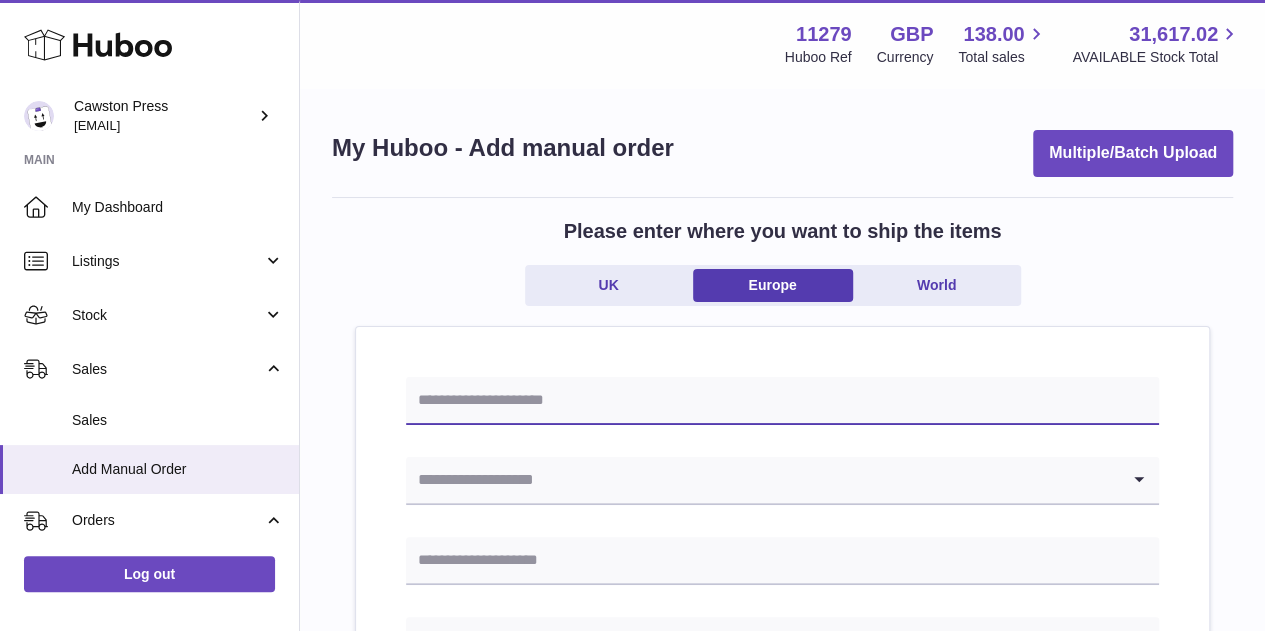 click at bounding box center [782, 401] 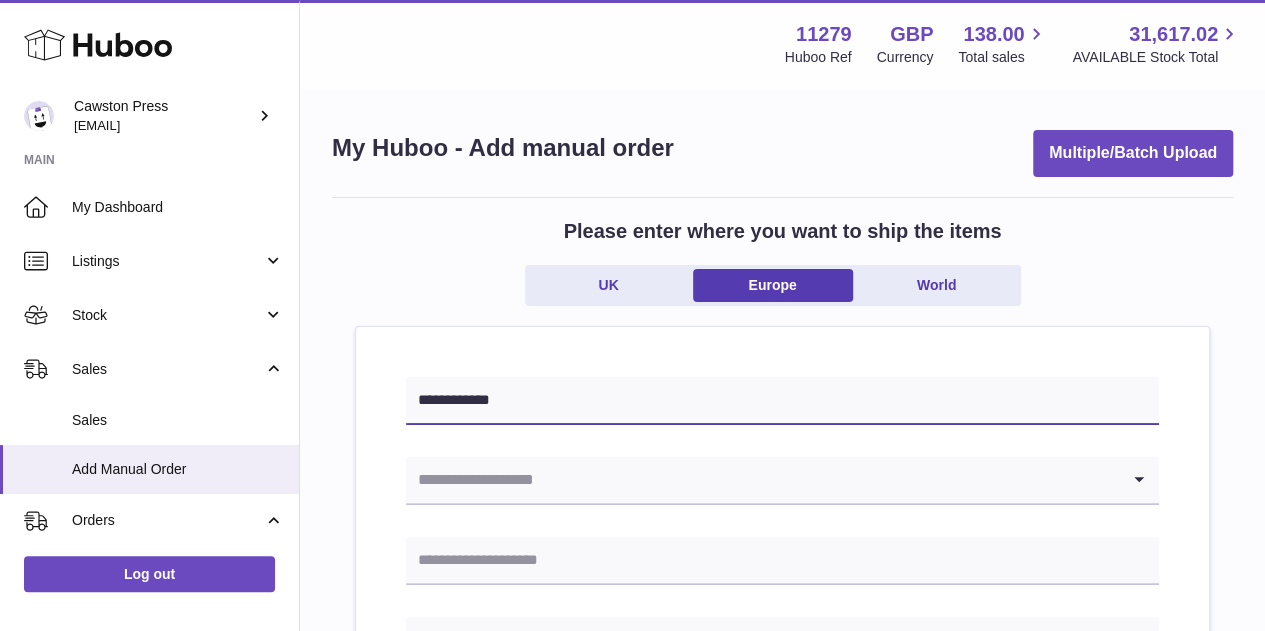 type on "**********" 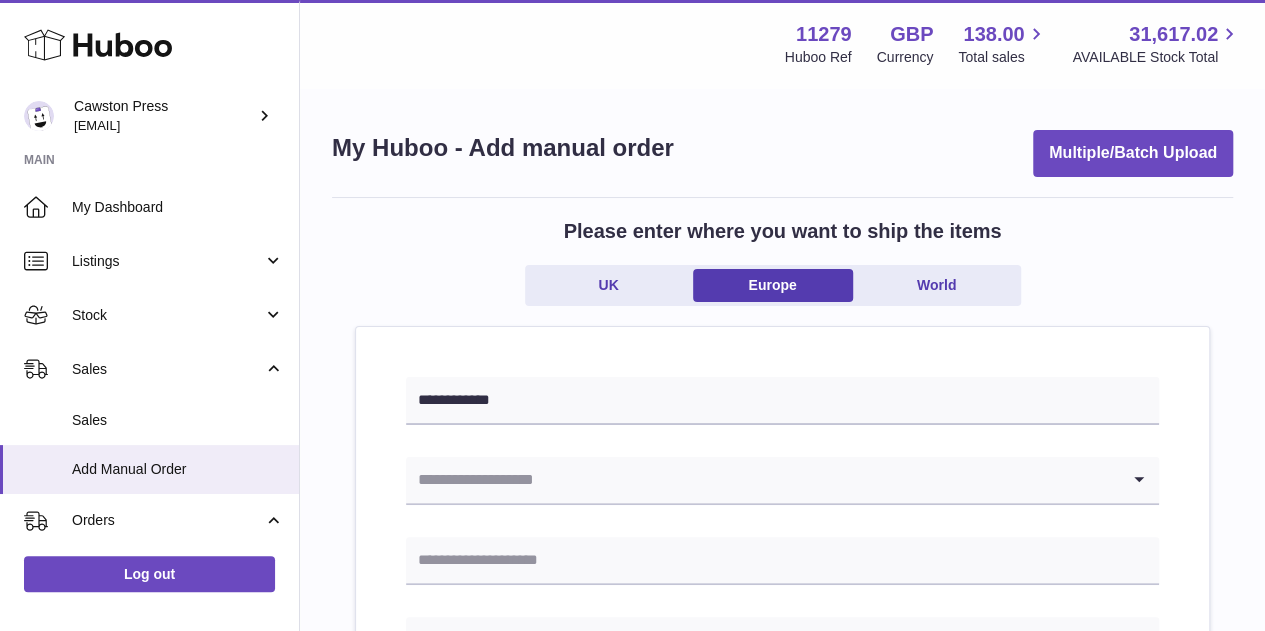 click at bounding box center (762, 480) 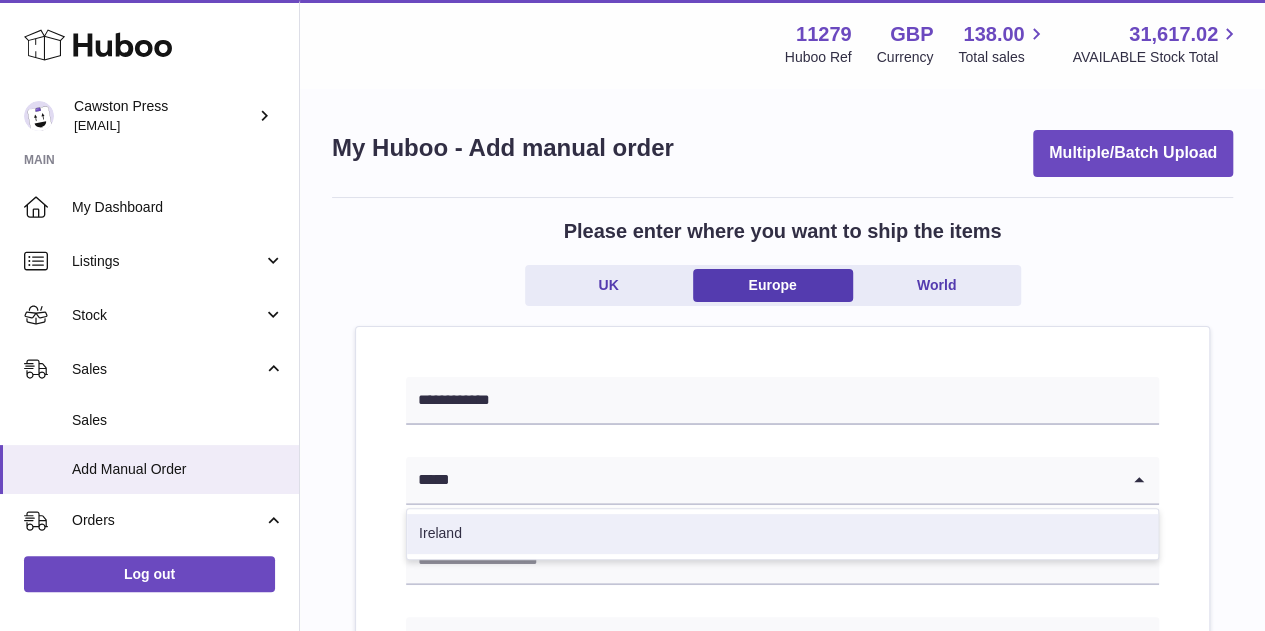 click on "Ireland" at bounding box center (782, 534) 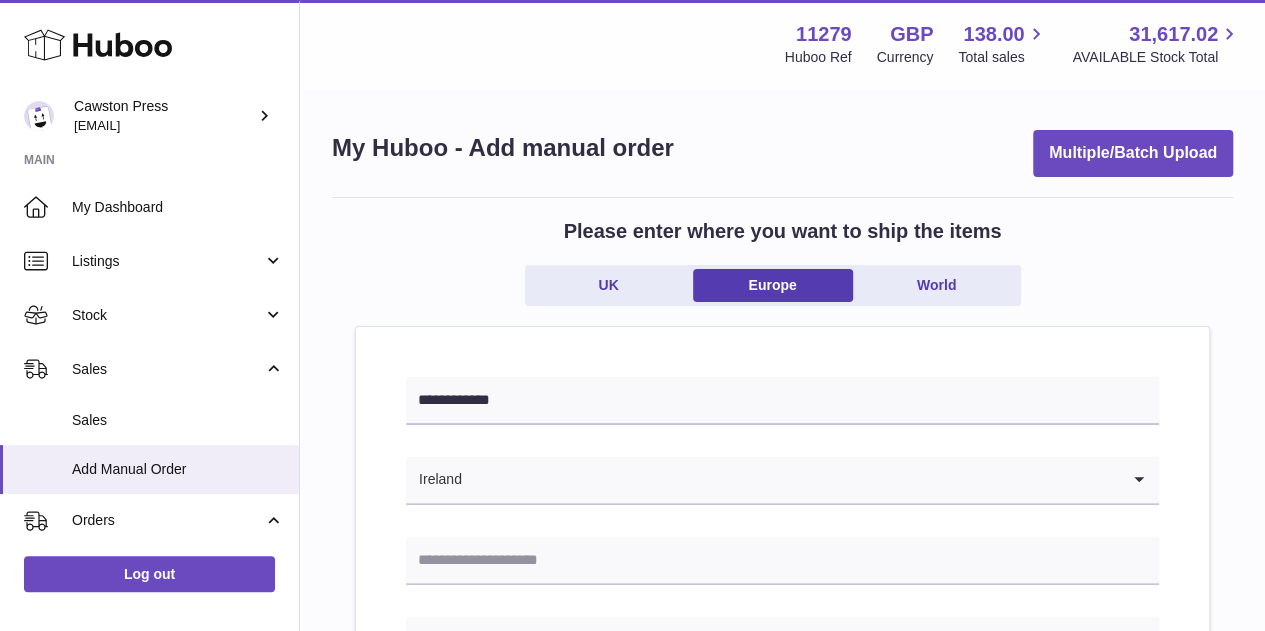 scroll, scrollTop: 54, scrollLeft: 0, axis: vertical 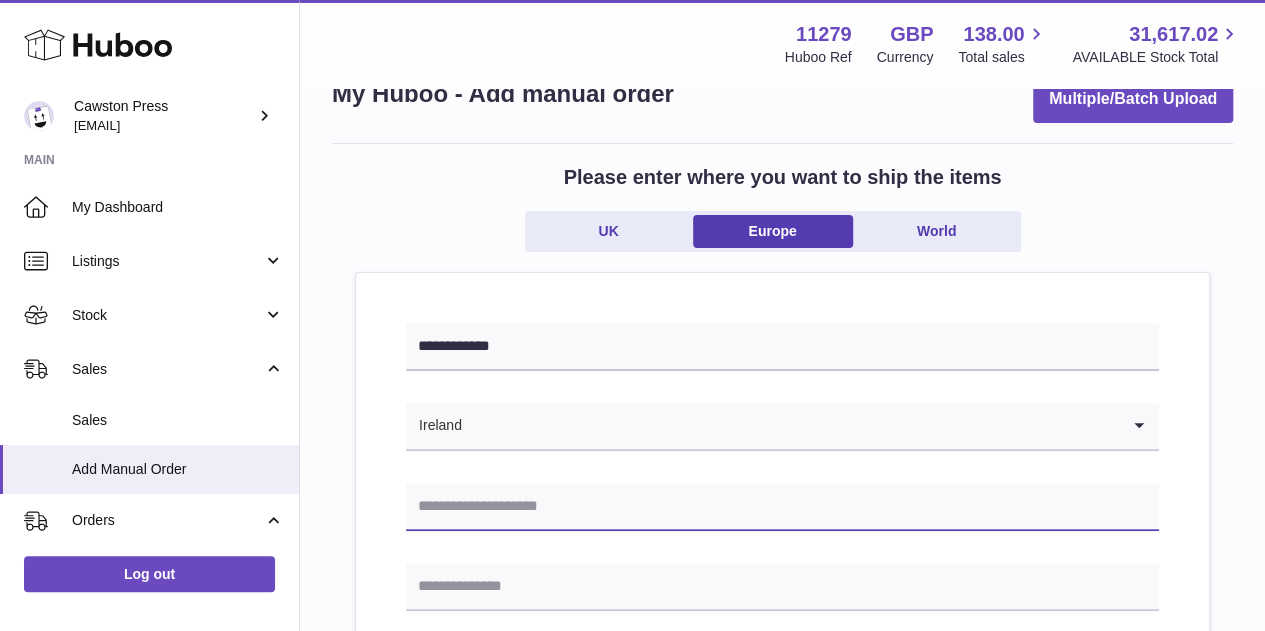 click at bounding box center [782, 507] 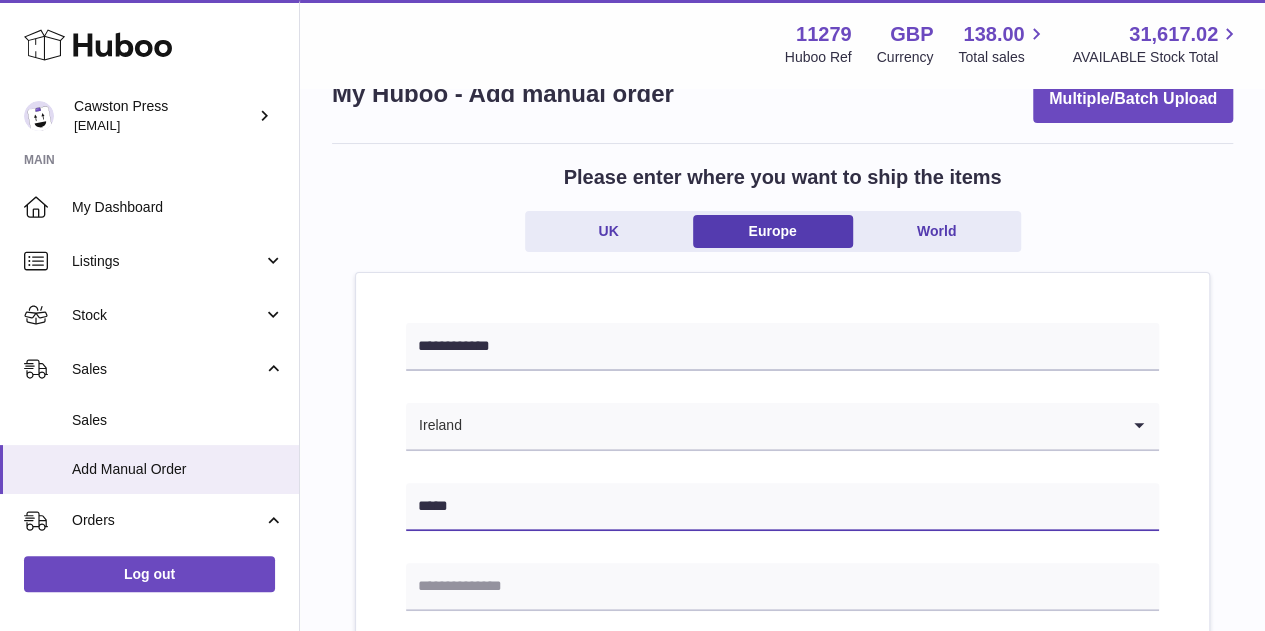 type on "**********" 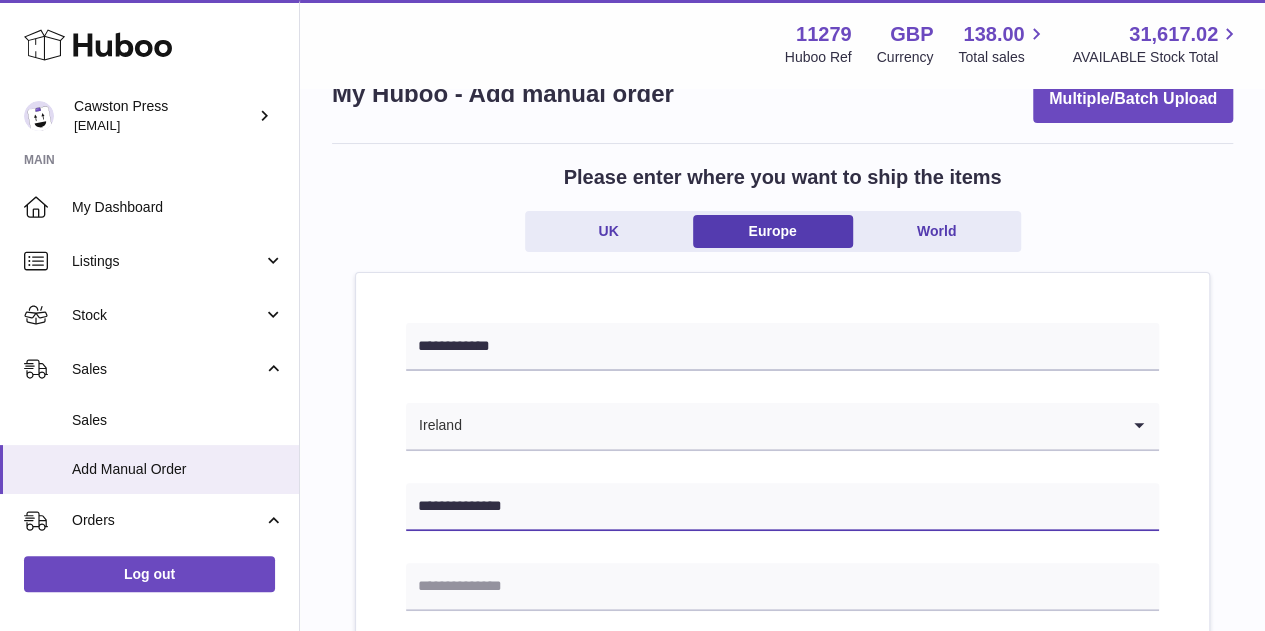 scroll, scrollTop: 144, scrollLeft: 0, axis: vertical 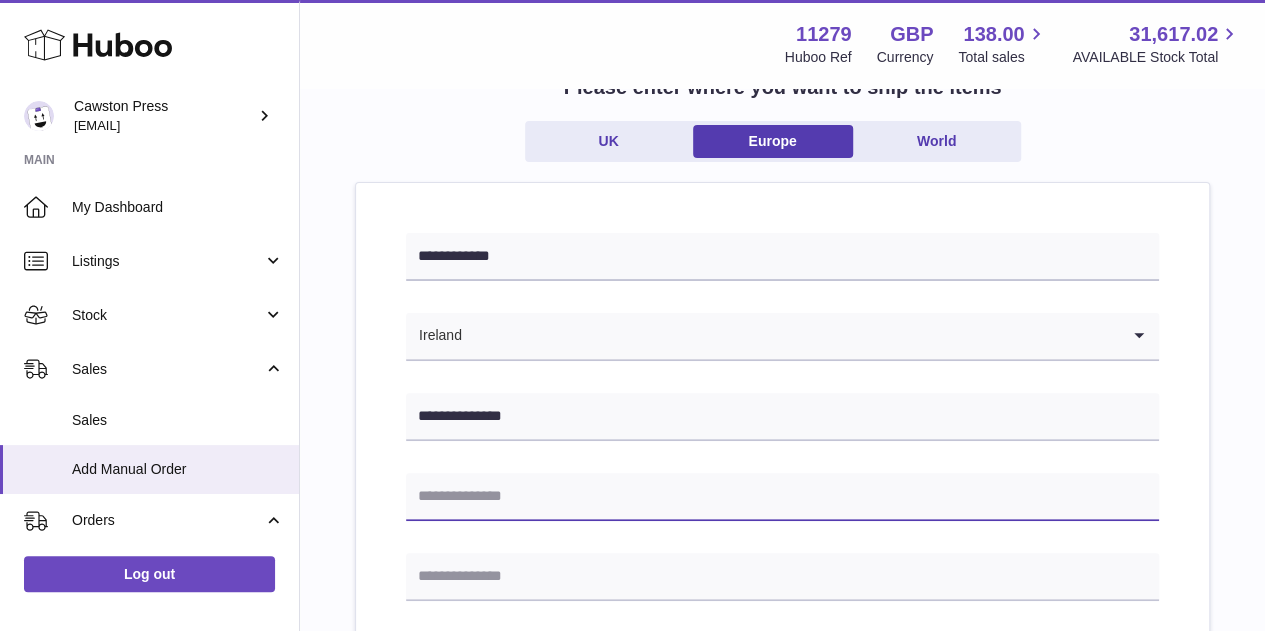 click at bounding box center (782, 497) 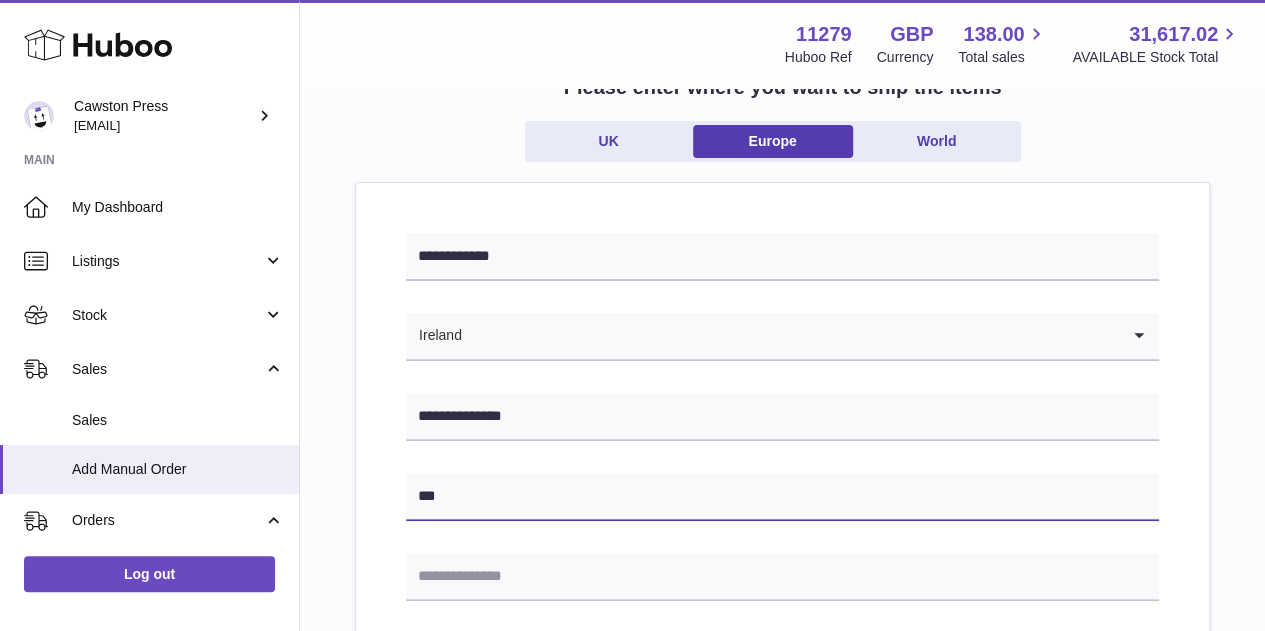 type on "**********" 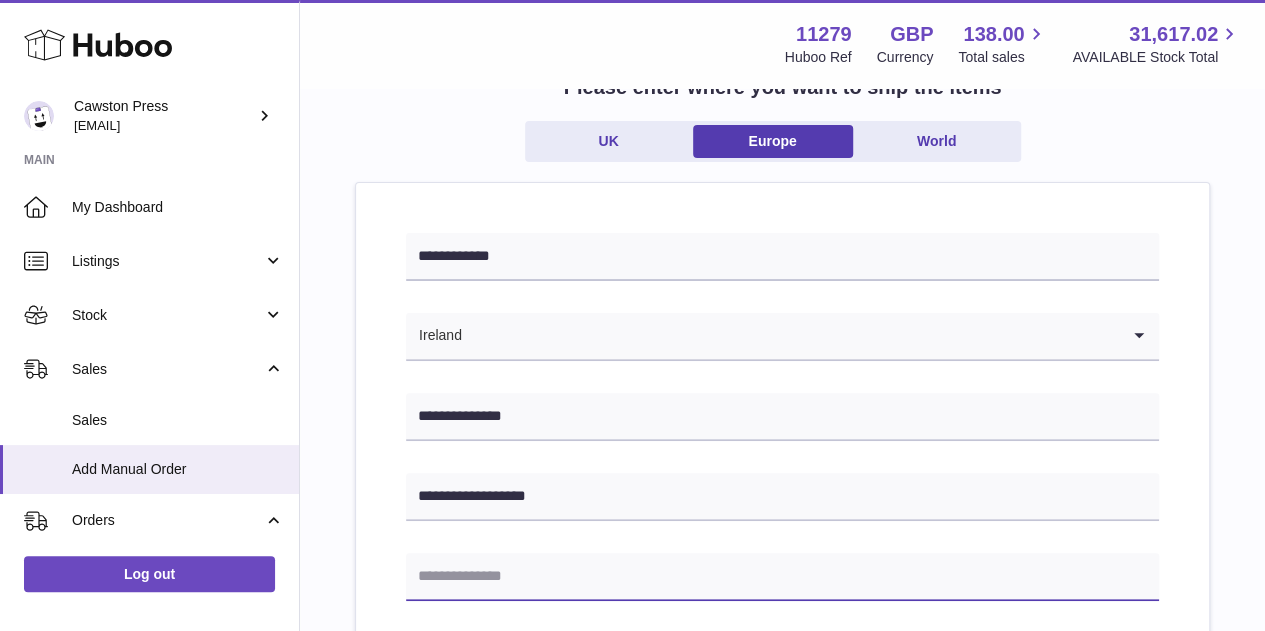 click at bounding box center (782, 577) 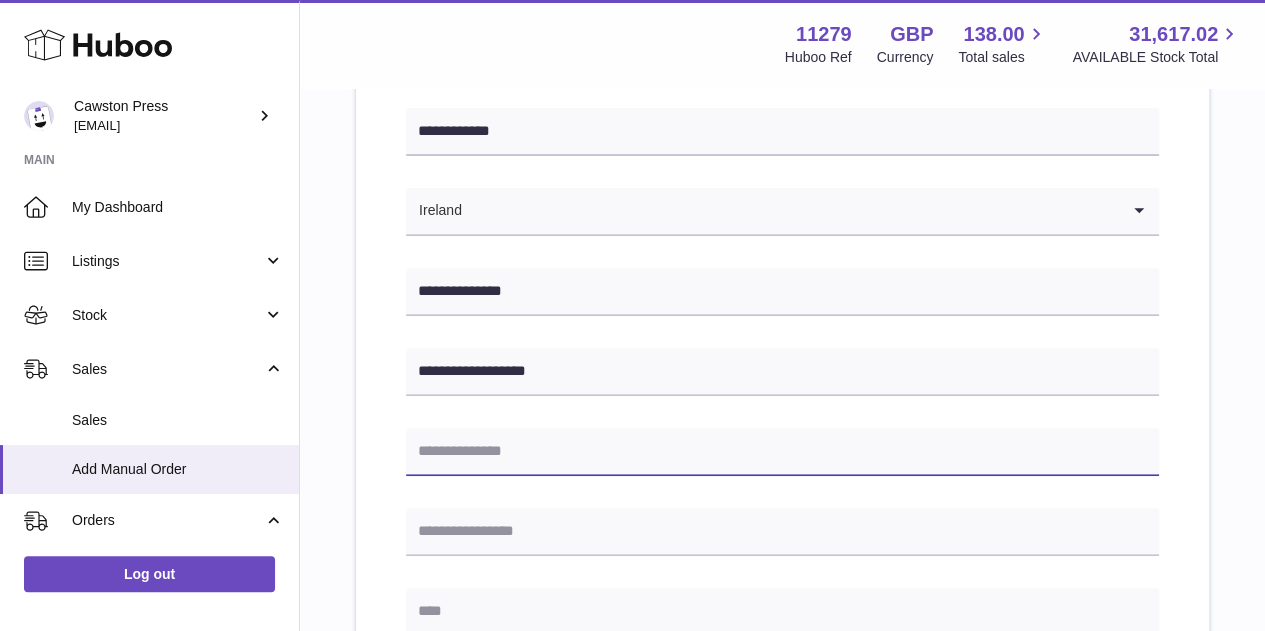 scroll, scrollTop: 270, scrollLeft: 0, axis: vertical 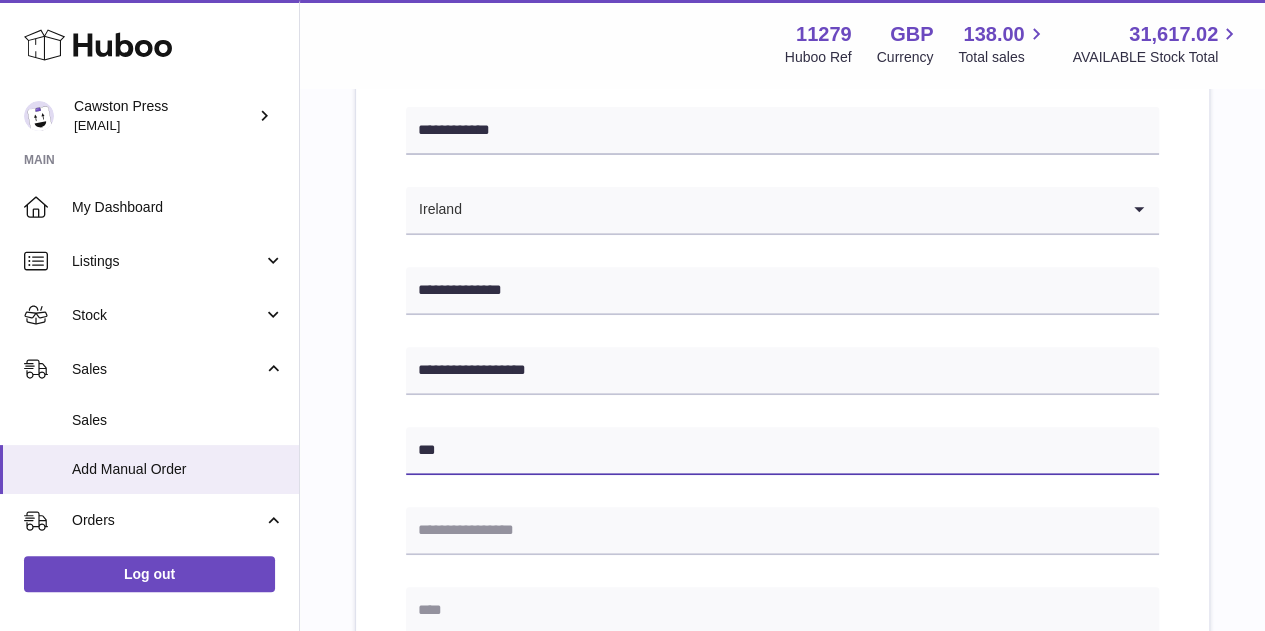 type on "**********" 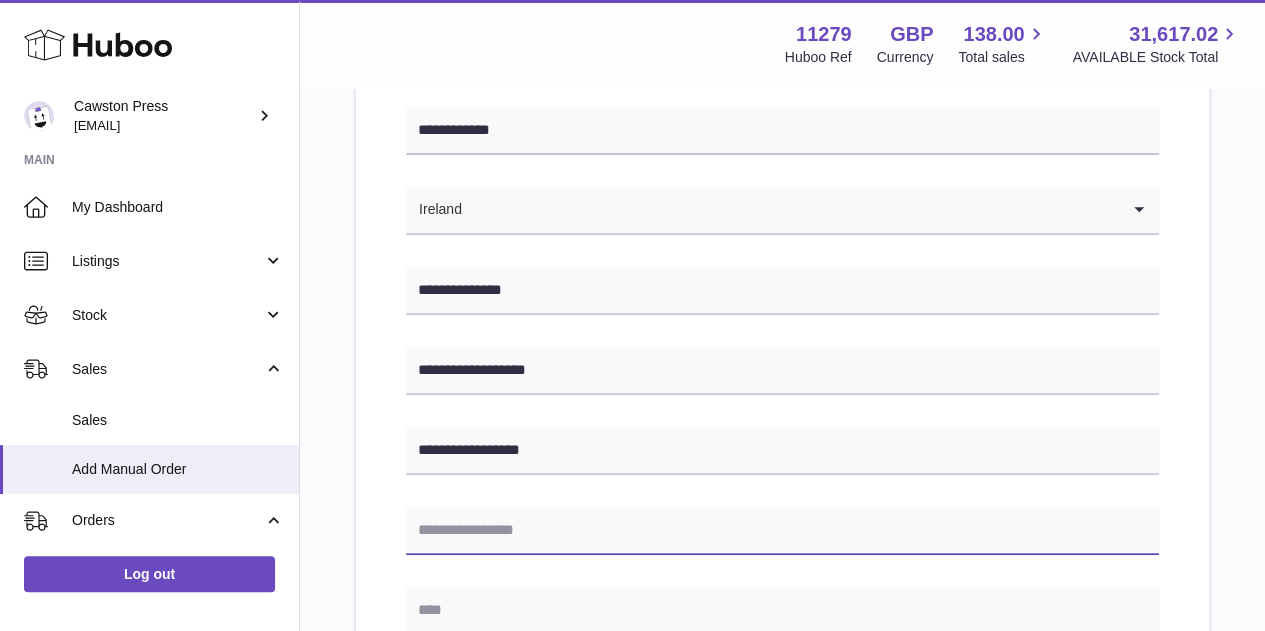 click at bounding box center (782, 531) 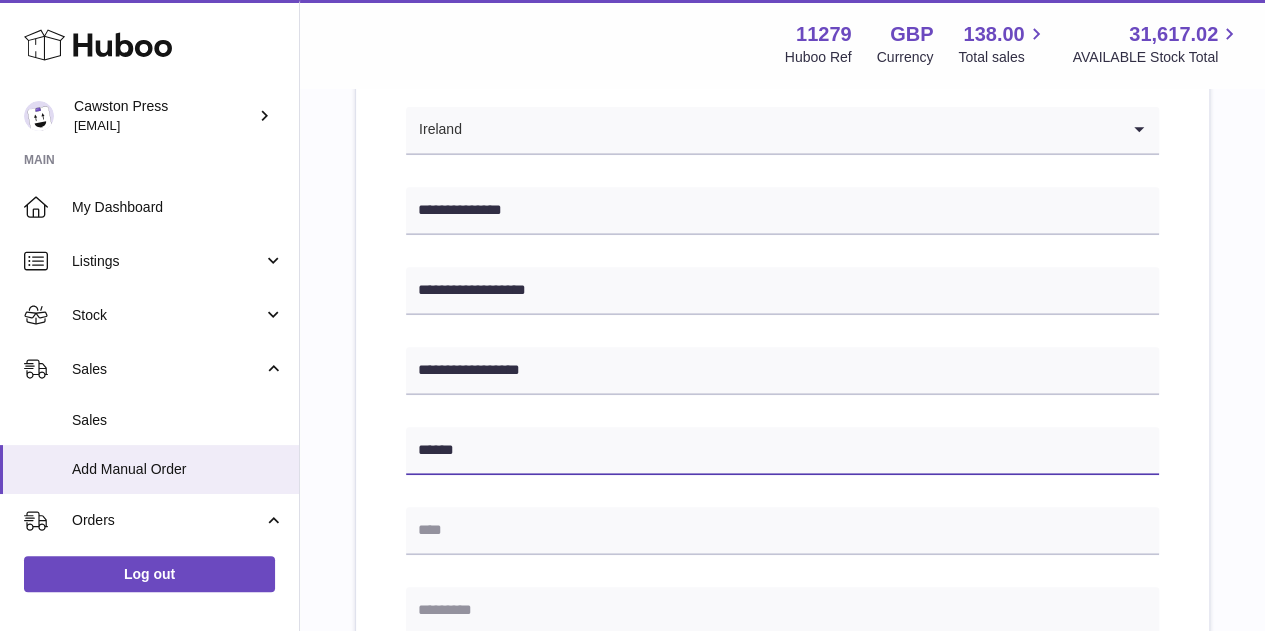 scroll, scrollTop: 364, scrollLeft: 0, axis: vertical 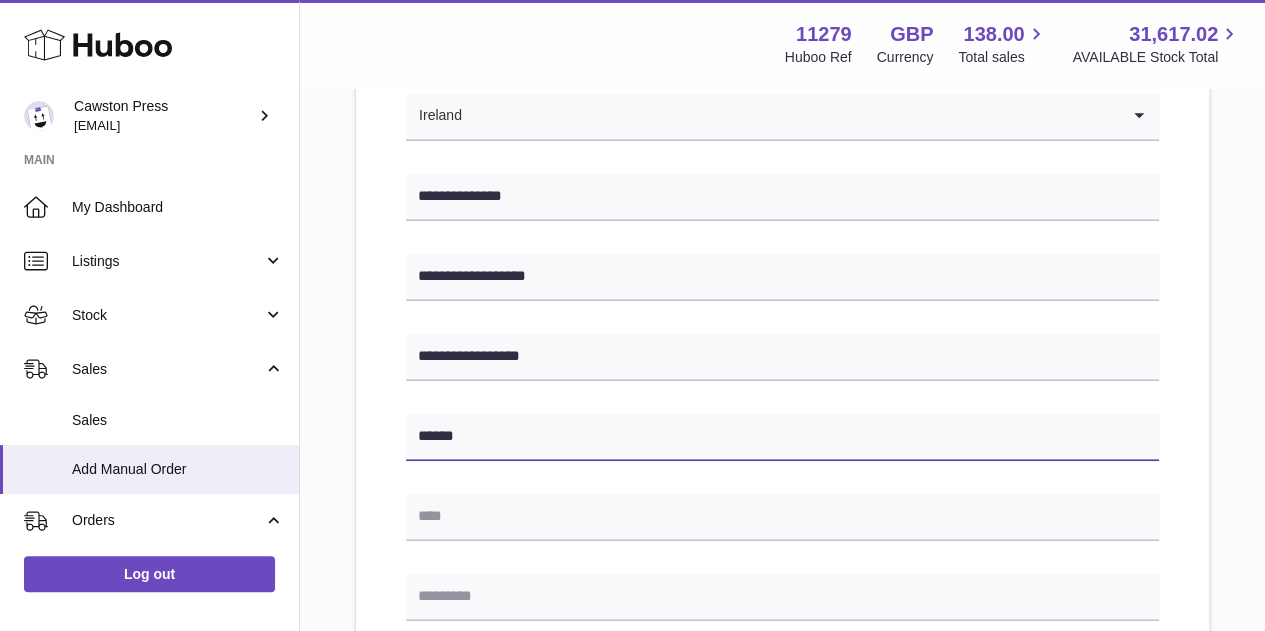 type on "******" 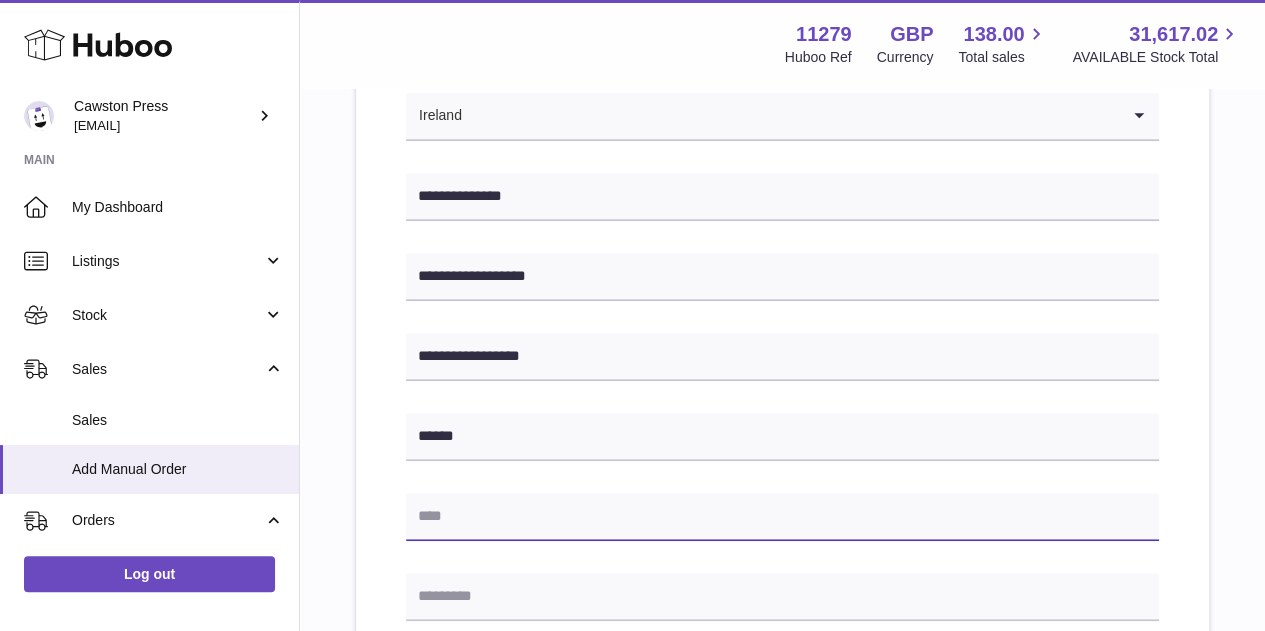 click at bounding box center [782, 517] 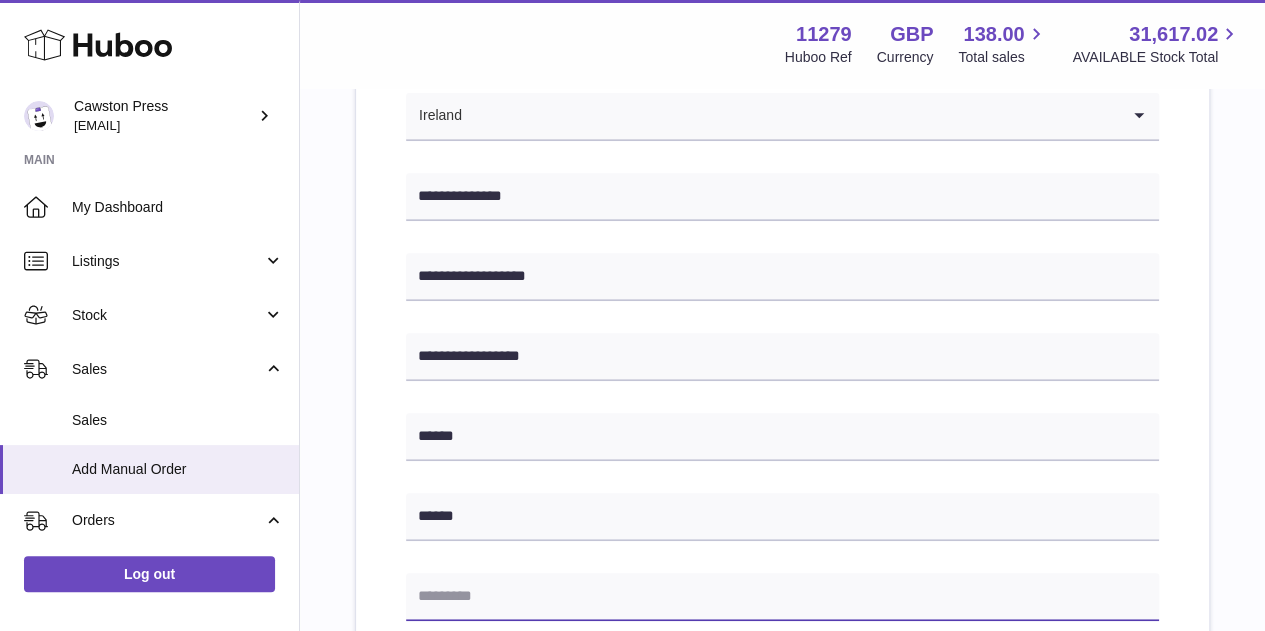click at bounding box center (782, 597) 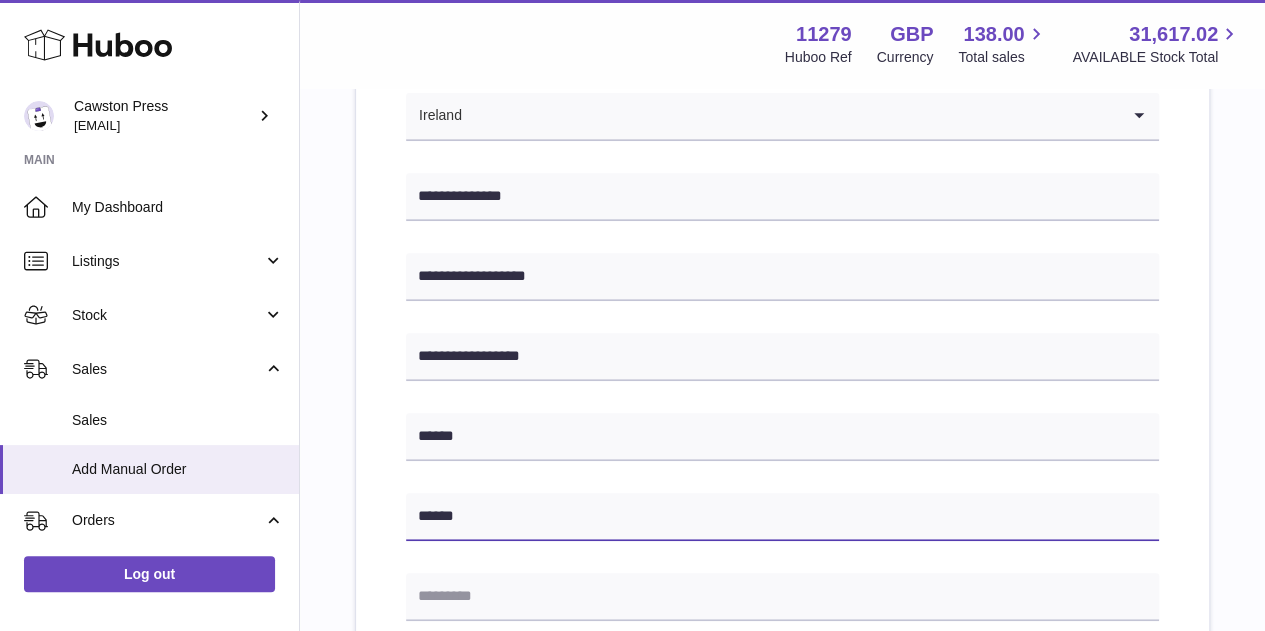 click on "******" at bounding box center (782, 517) 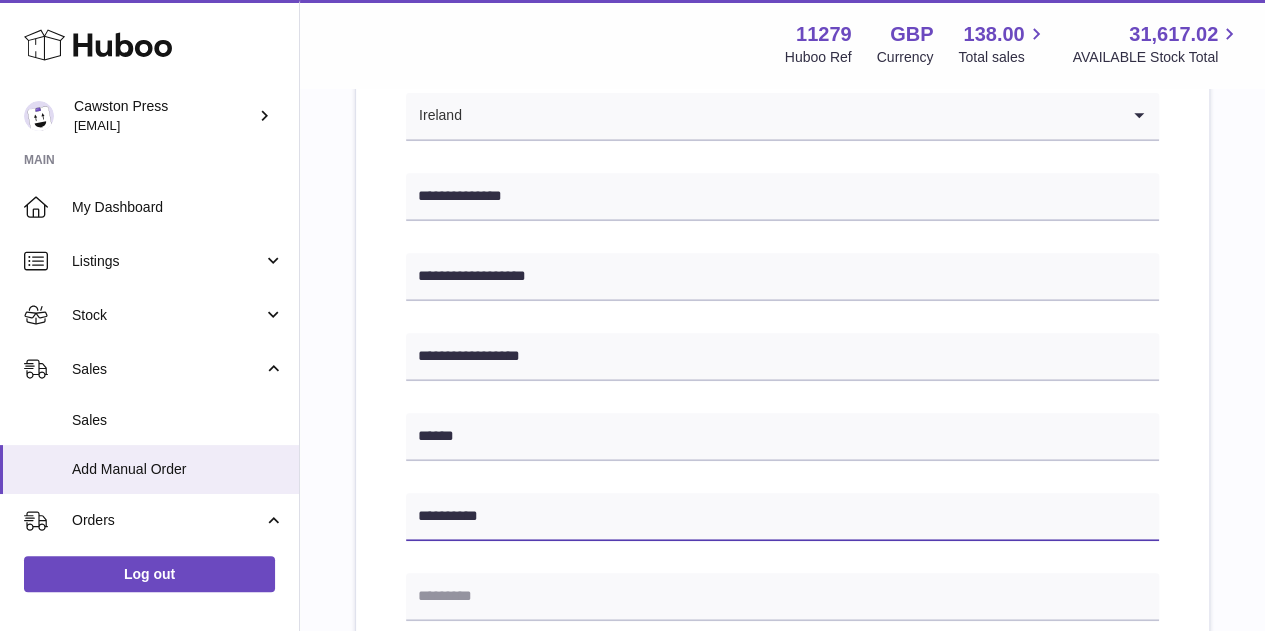 type on "**********" 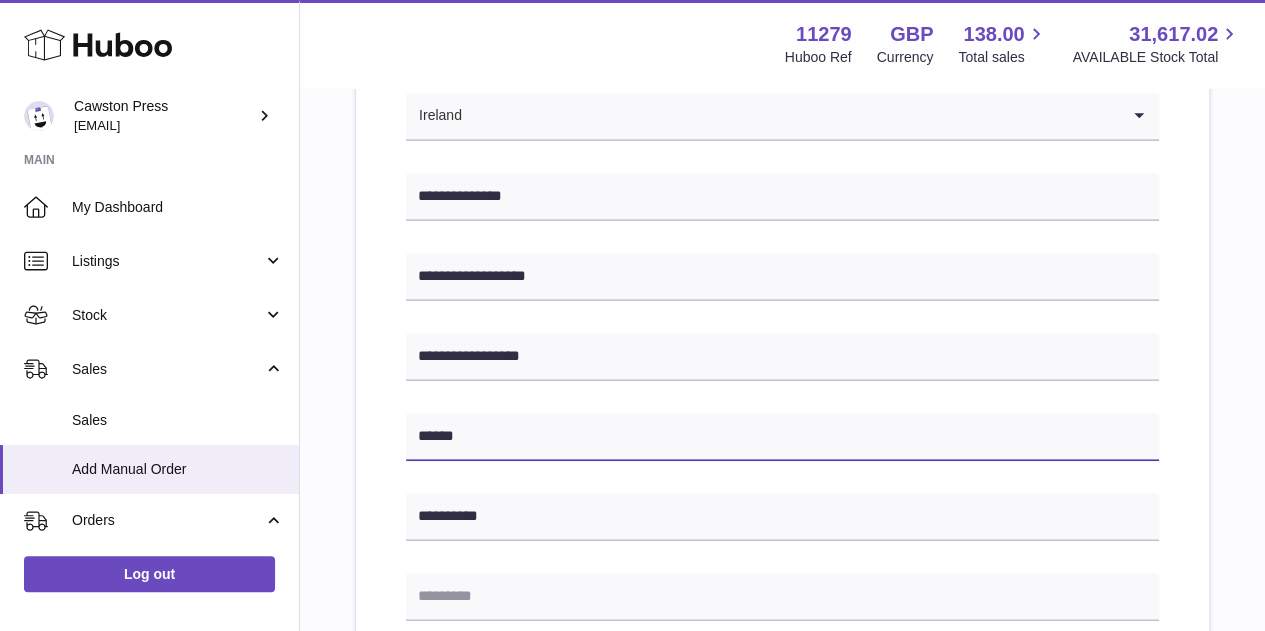 drag, startPoint x: 484, startPoint y: 433, endPoint x: 382, endPoint y: 429, distance: 102.0784 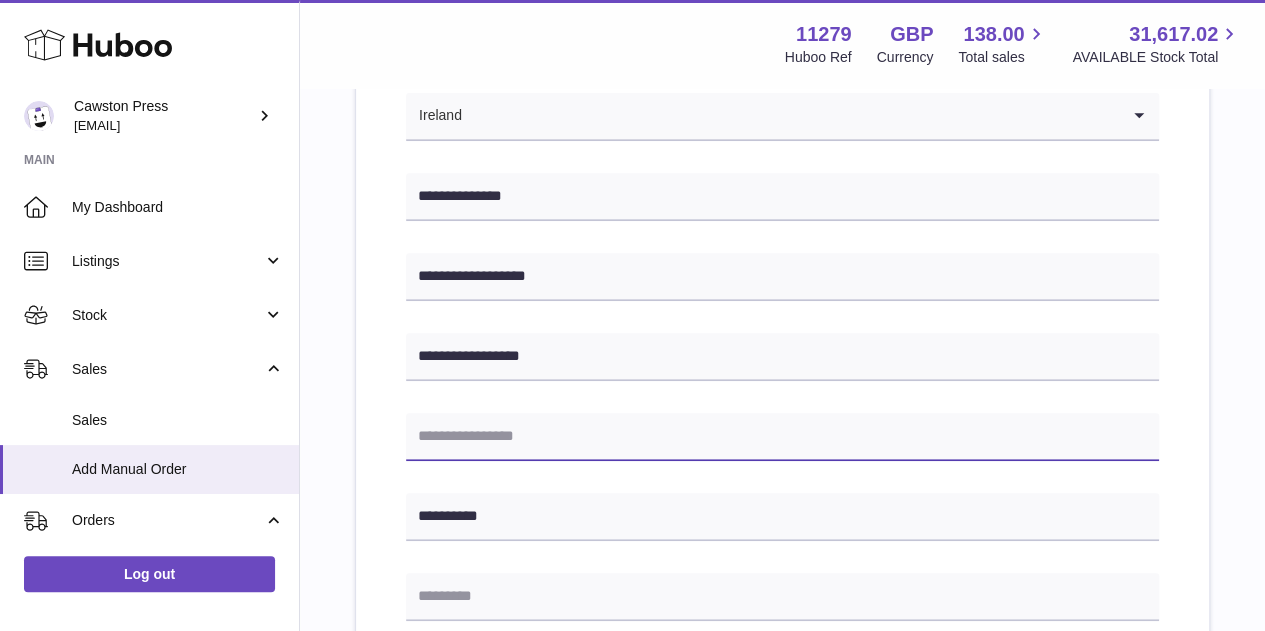 type 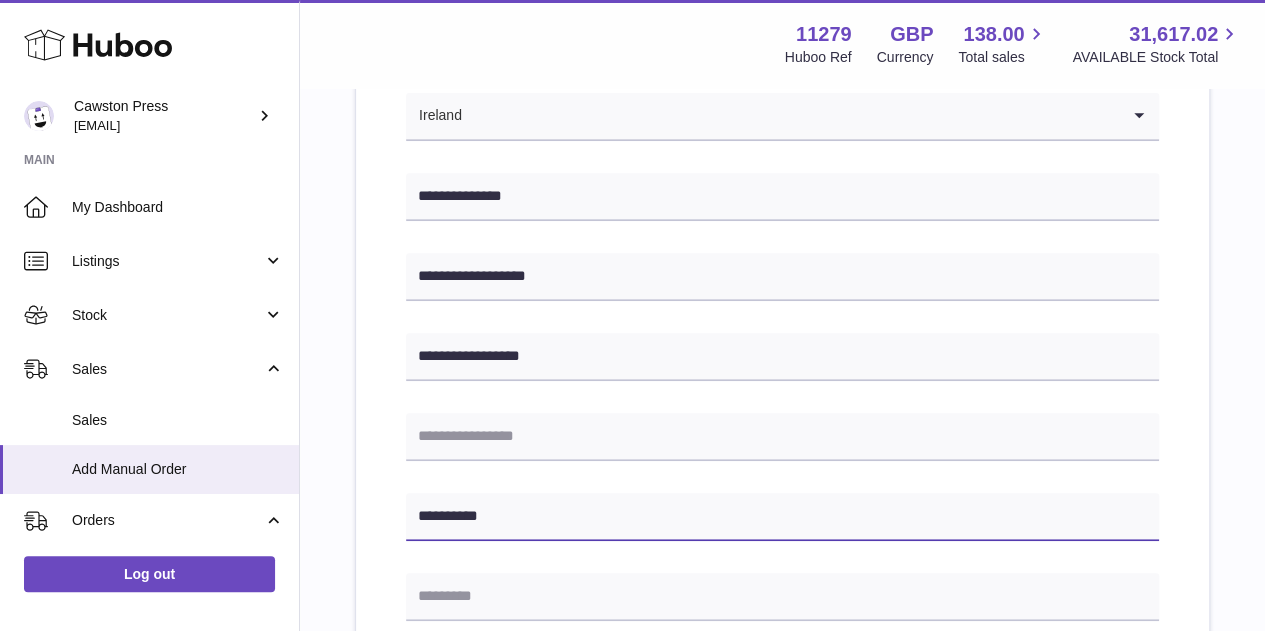 click on "**********" at bounding box center [782, 517] 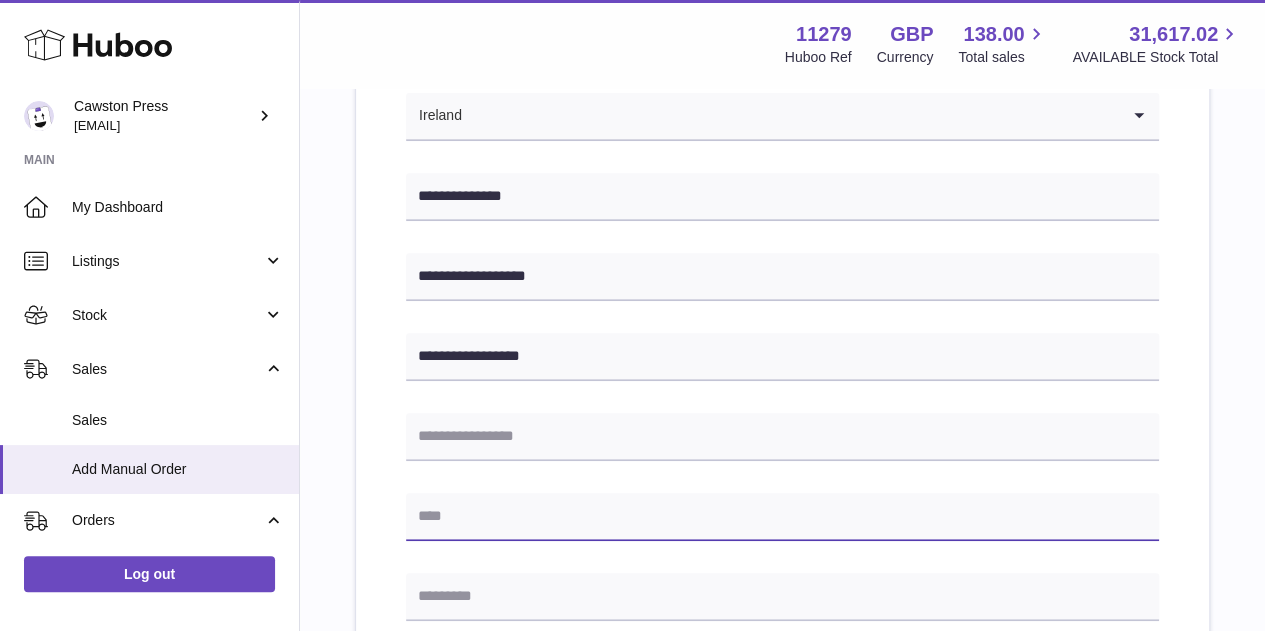 type 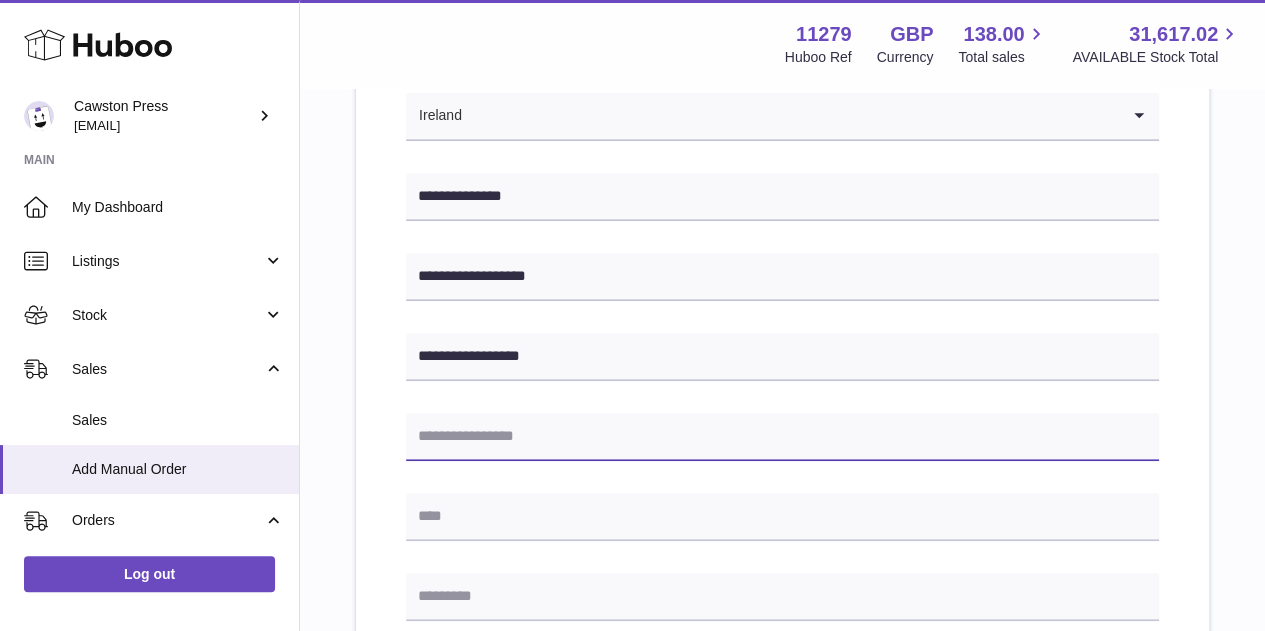 click at bounding box center [782, 437] 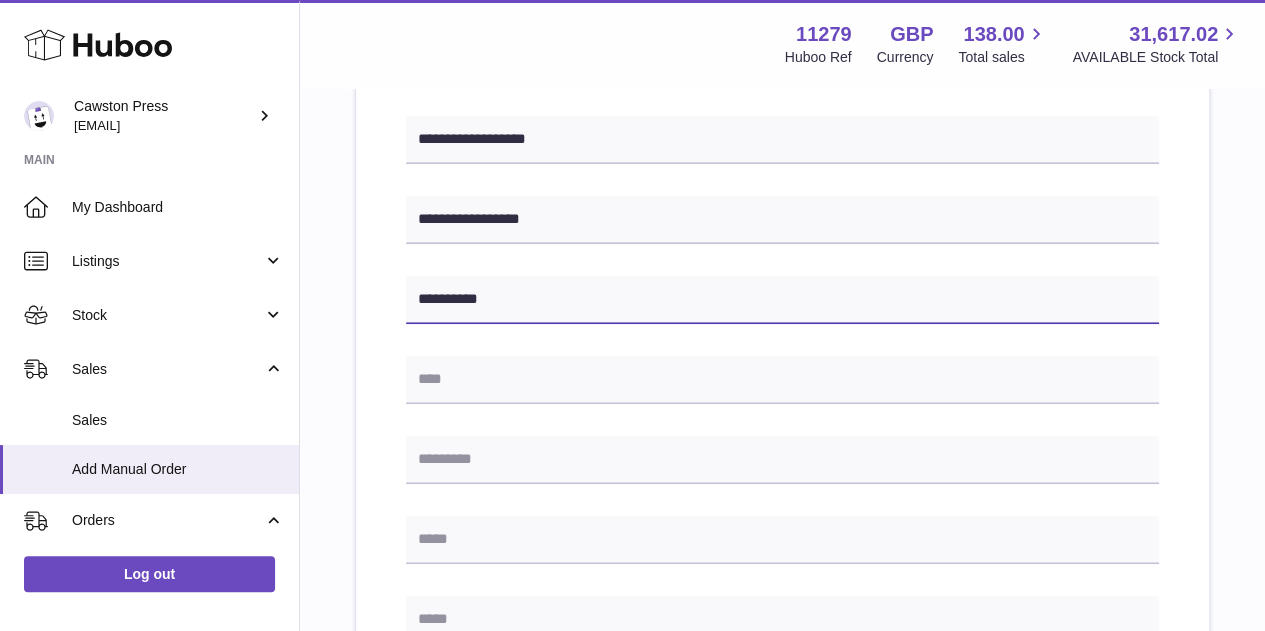 scroll, scrollTop: 502, scrollLeft: 0, axis: vertical 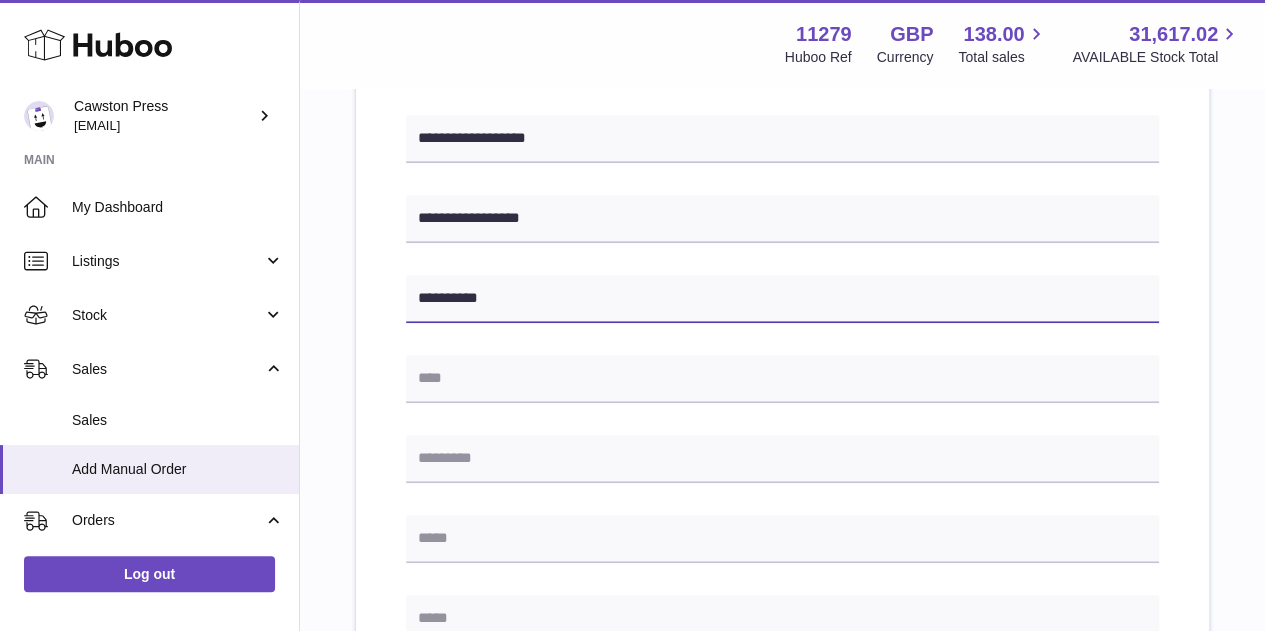 type on "**********" 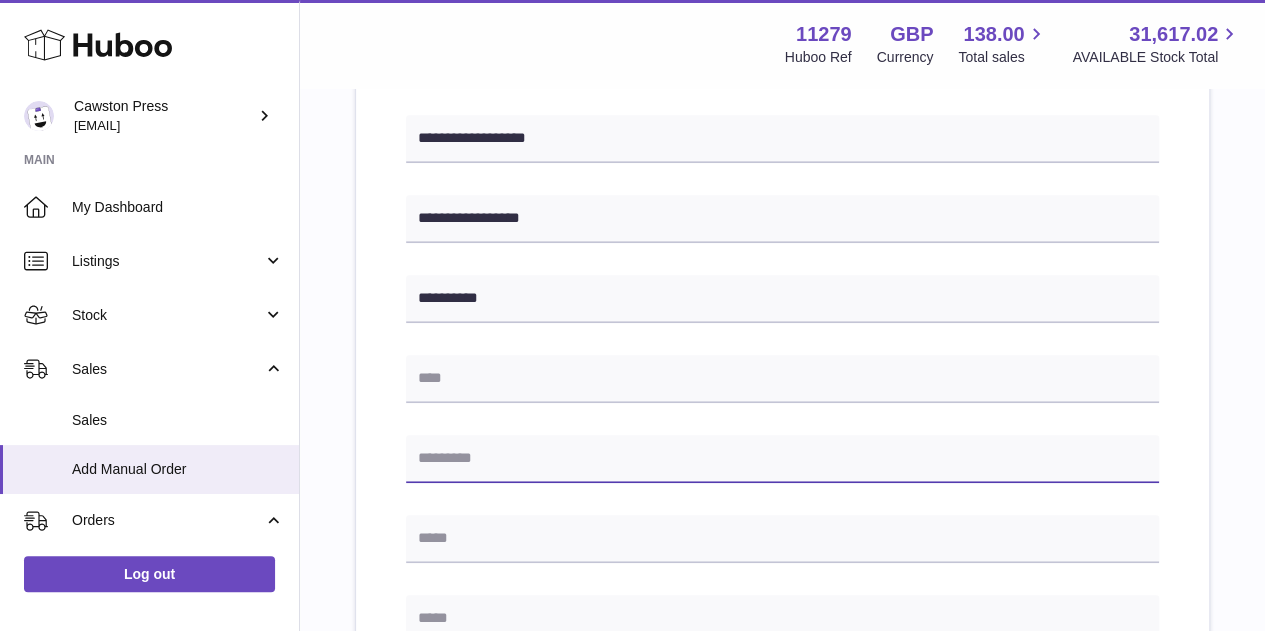 click at bounding box center [782, 459] 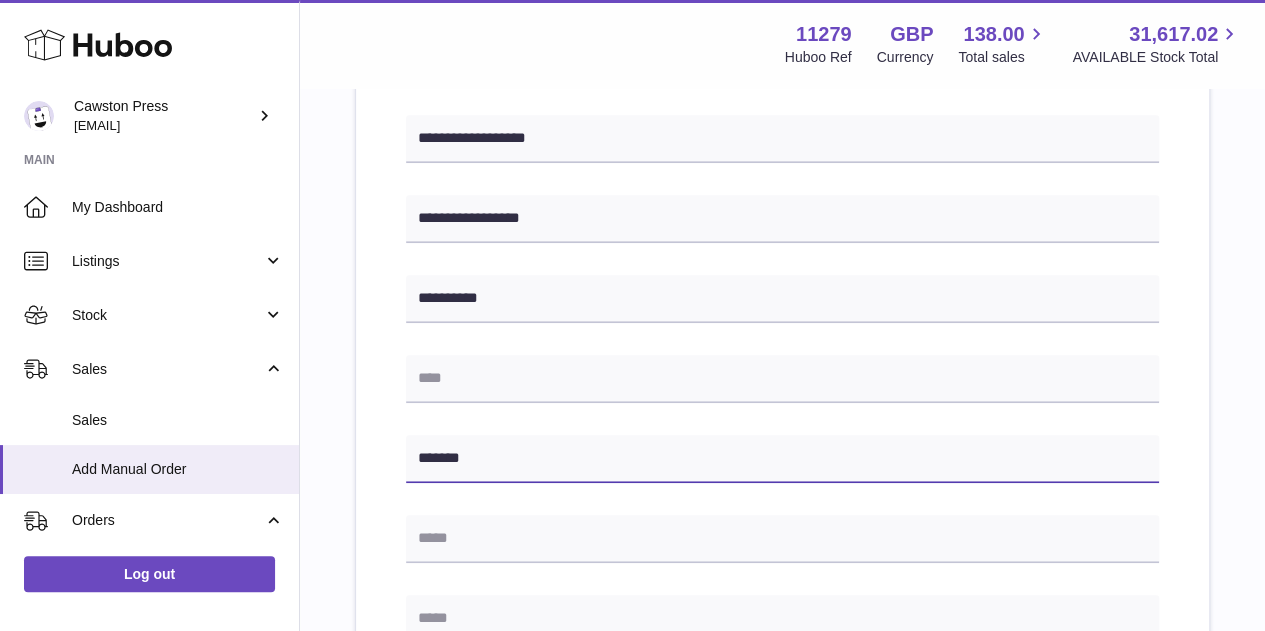type on "*******" 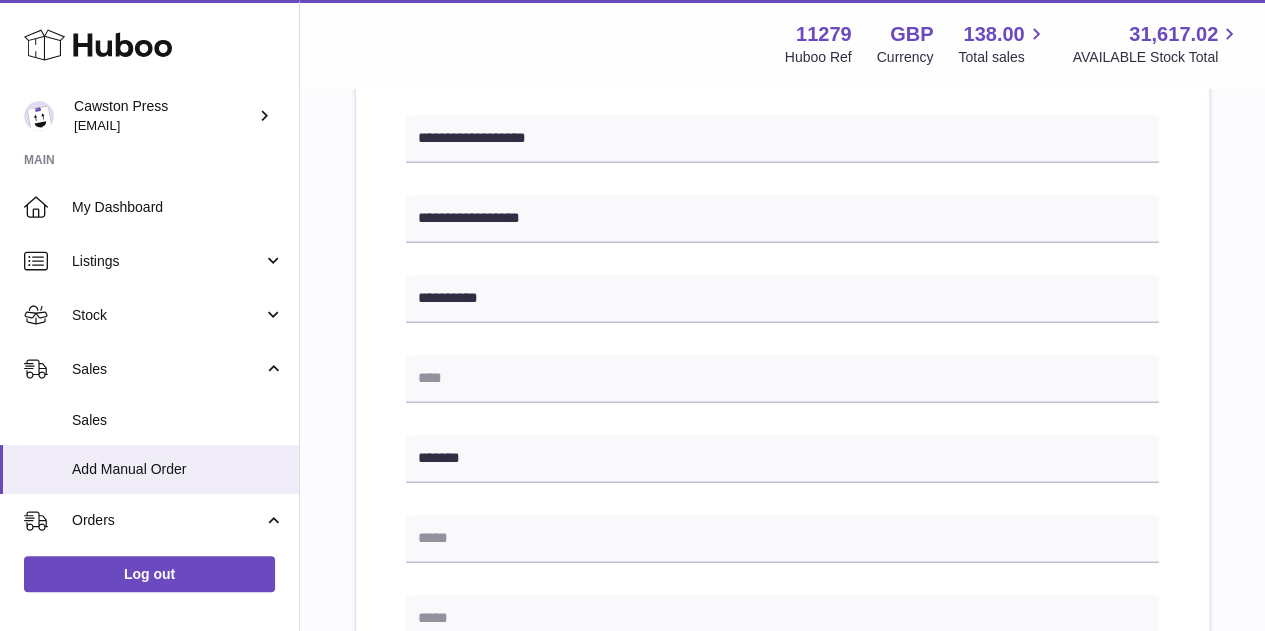 click at bounding box center [782, 619] 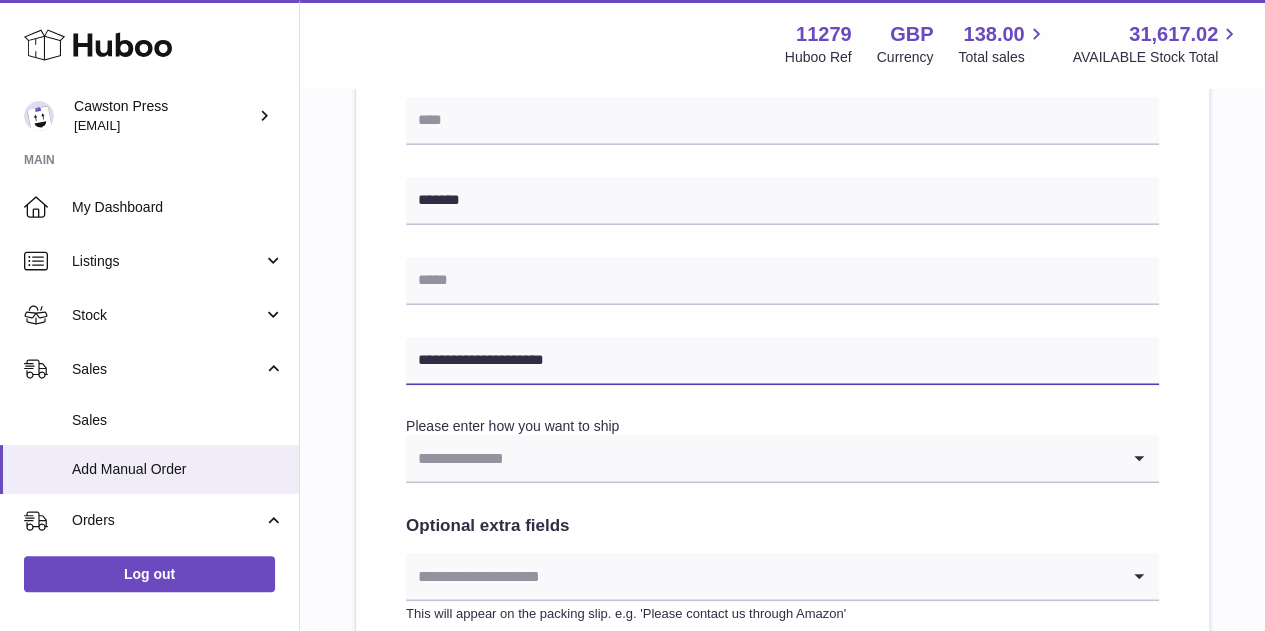 scroll, scrollTop: 762, scrollLeft: 0, axis: vertical 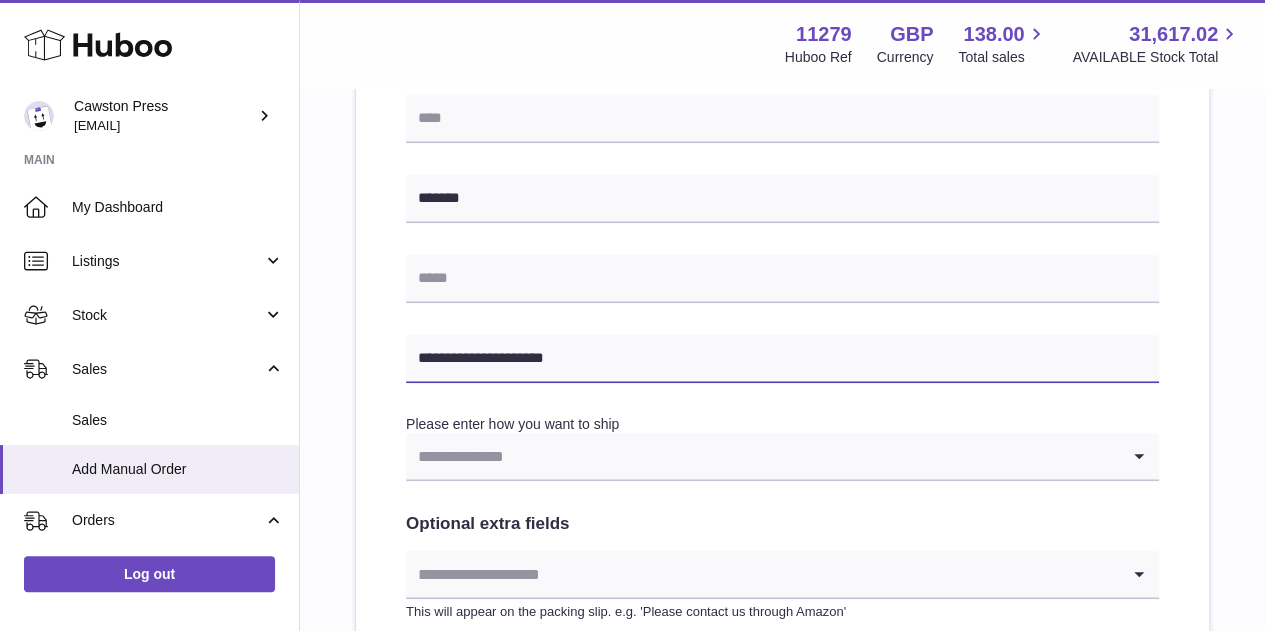type on "**********" 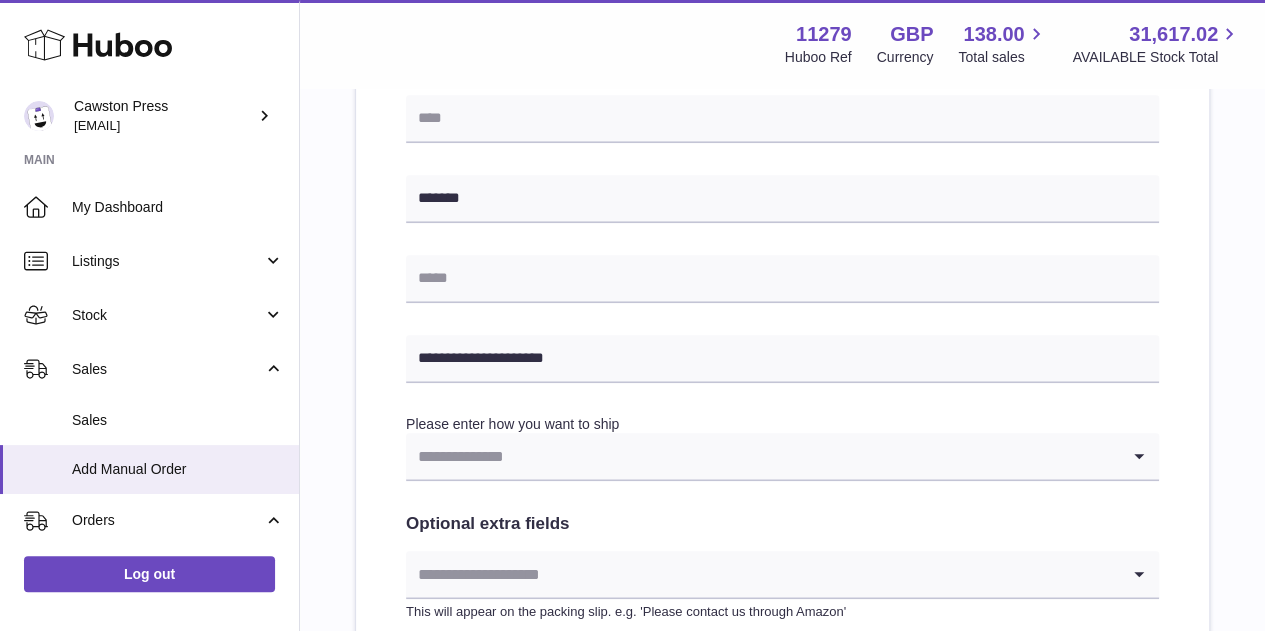 click at bounding box center (762, 456) 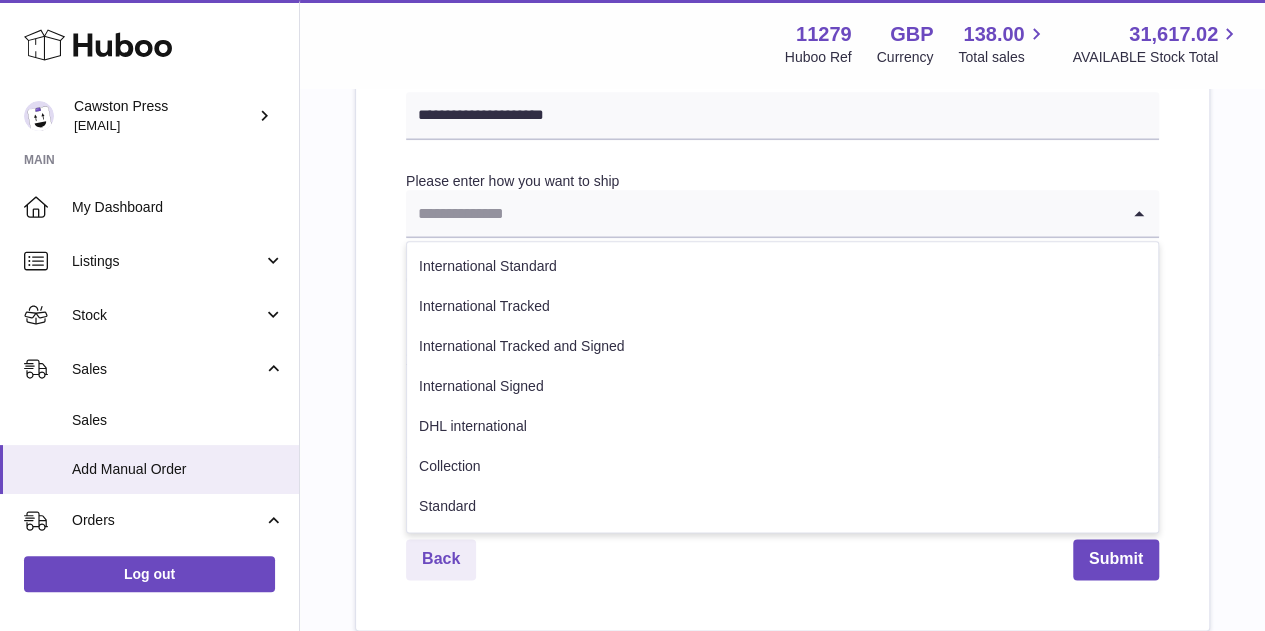 scroll, scrollTop: 1006, scrollLeft: 0, axis: vertical 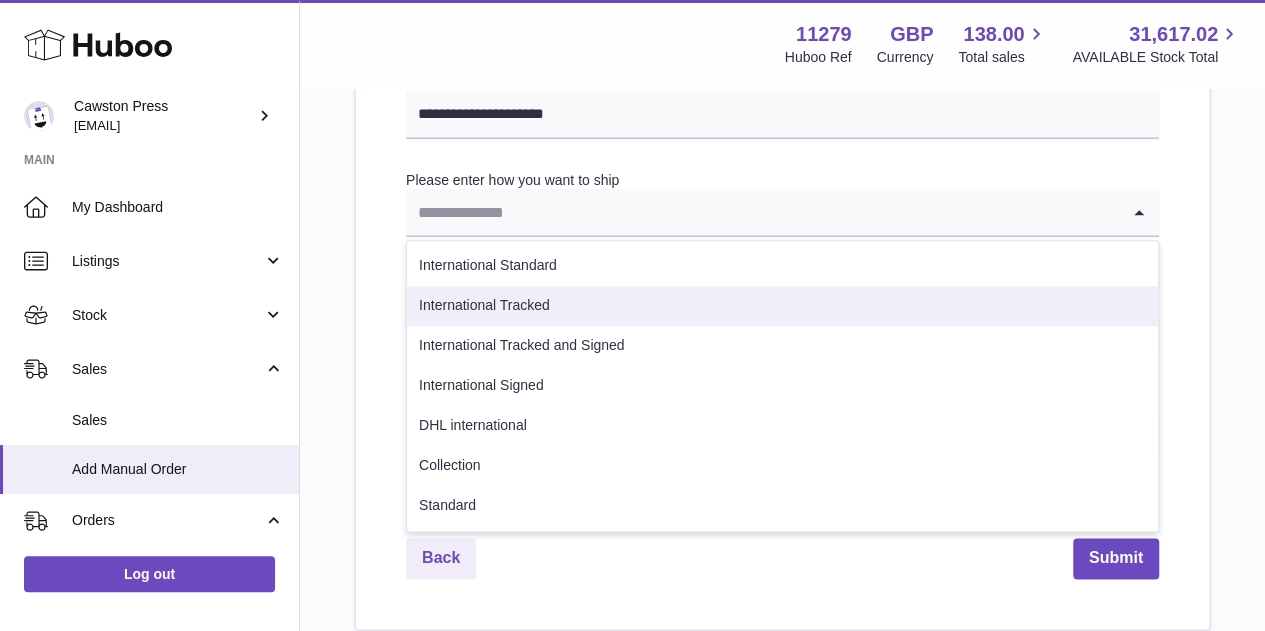 click on "International Tracked" at bounding box center (782, 306) 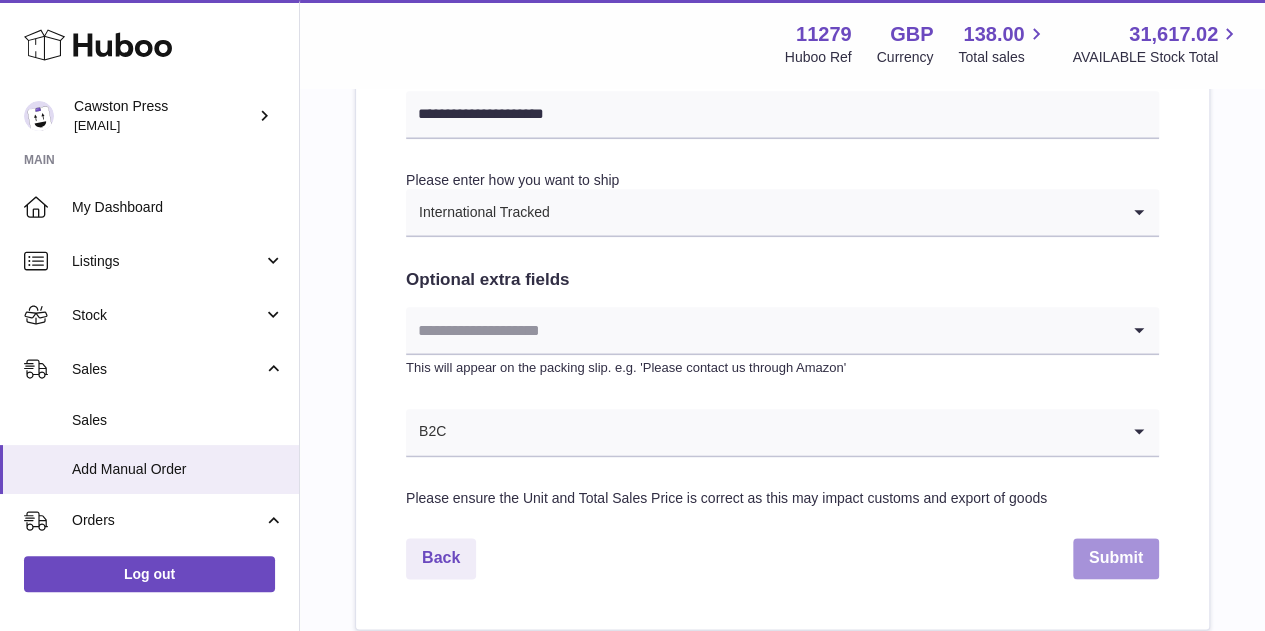 click on "Submit" at bounding box center (1116, 558) 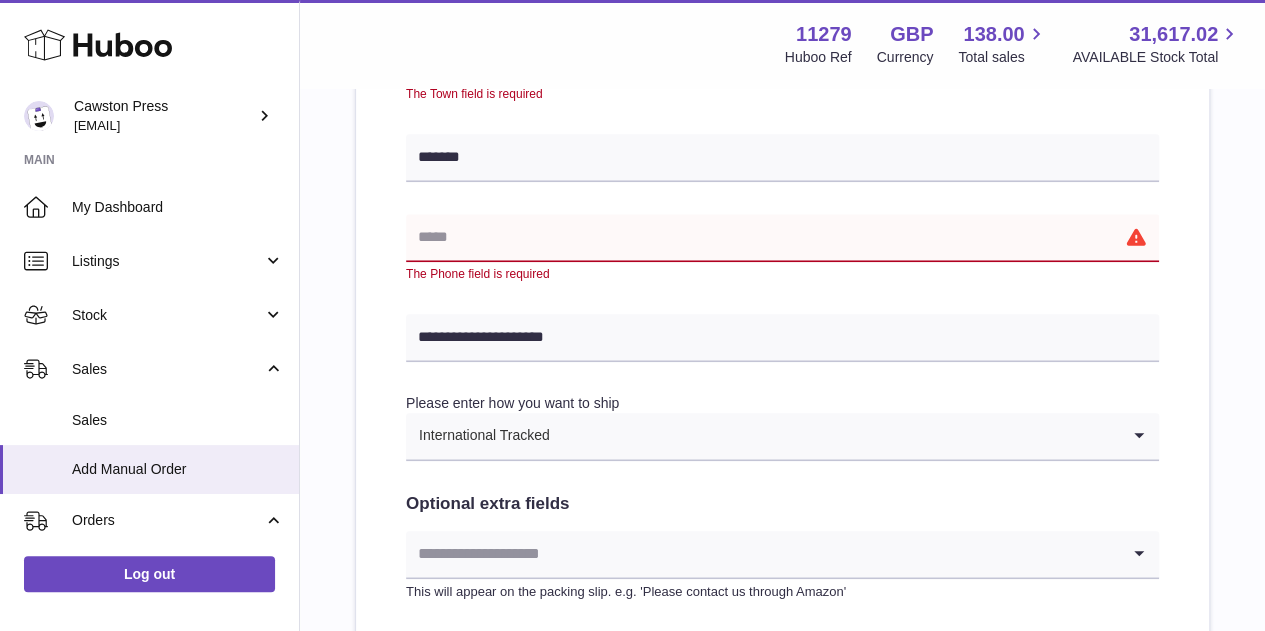 scroll, scrollTop: 822, scrollLeft: 0, axis: vertical 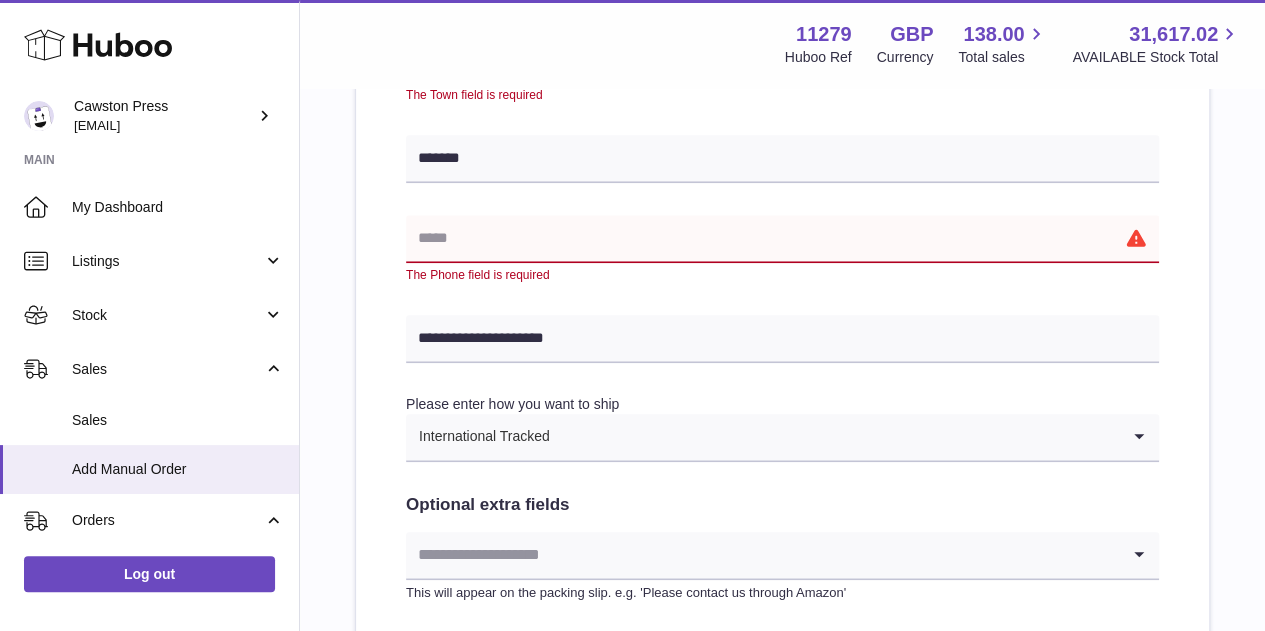 click at bounding box center (782, 239) 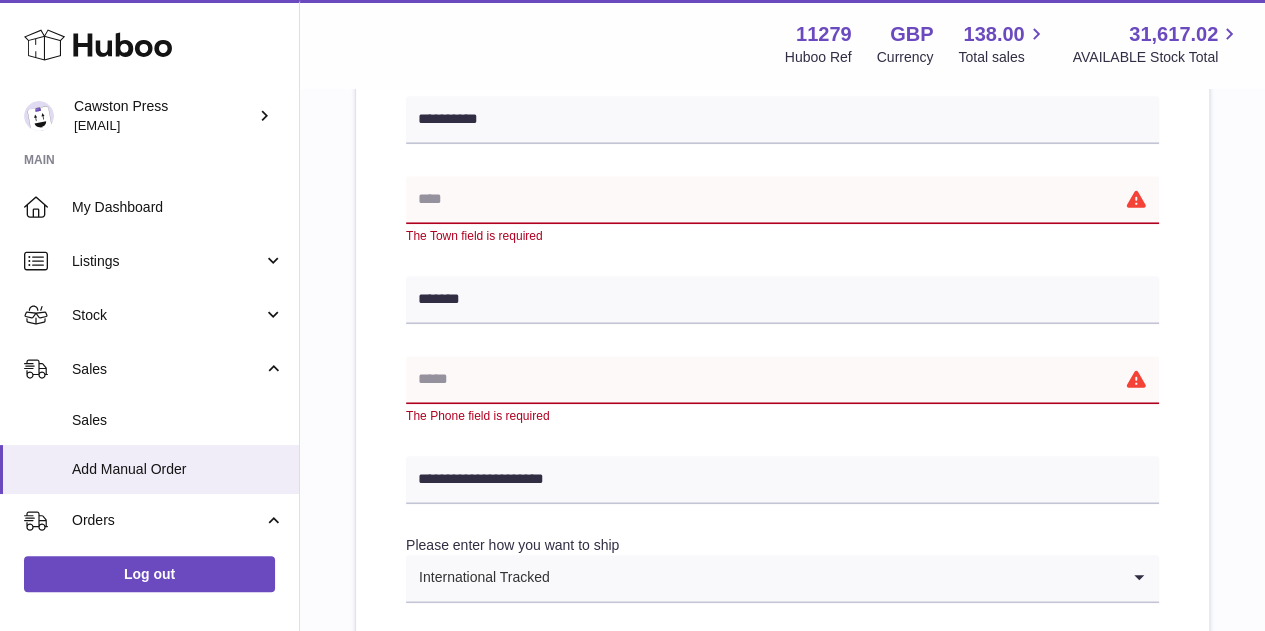 scroll, scrollTop: 658, scrollLeft: 0, axis: vertical 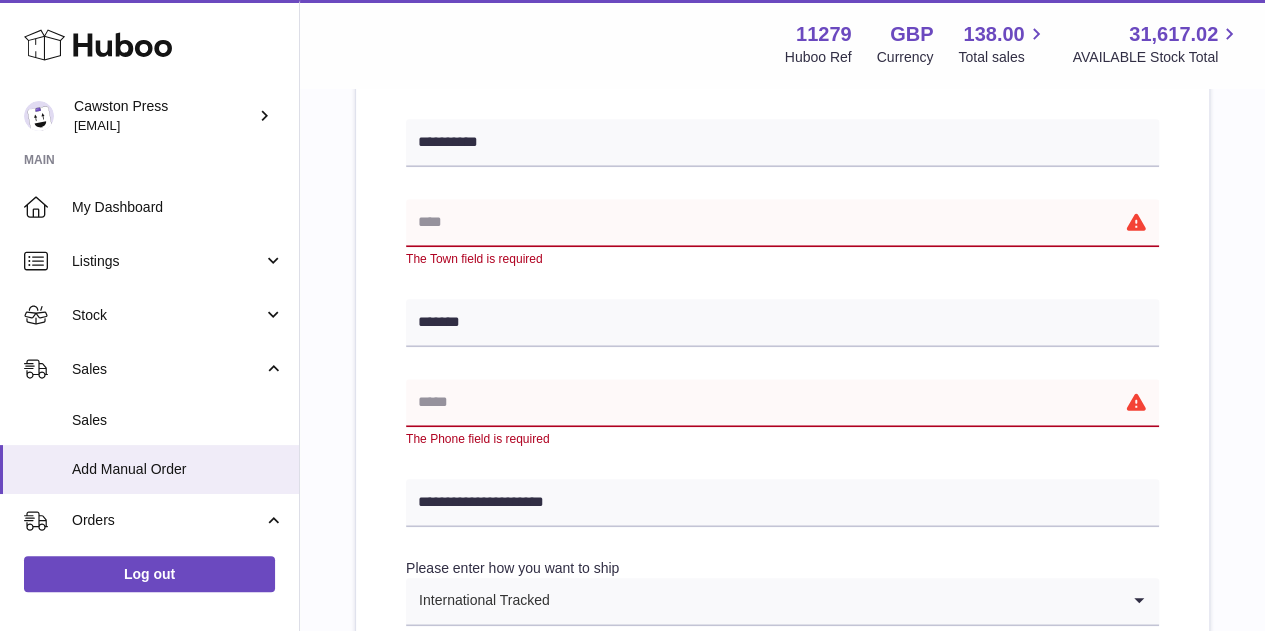click at bounding box center (782, 223) 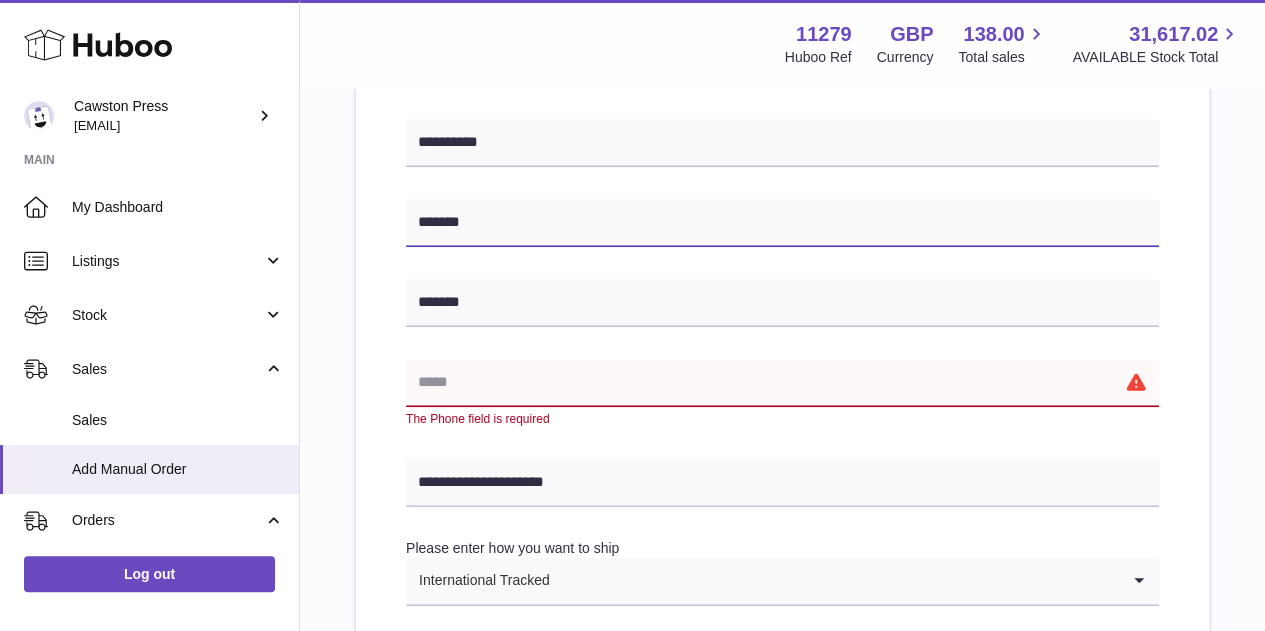 type on "*******" 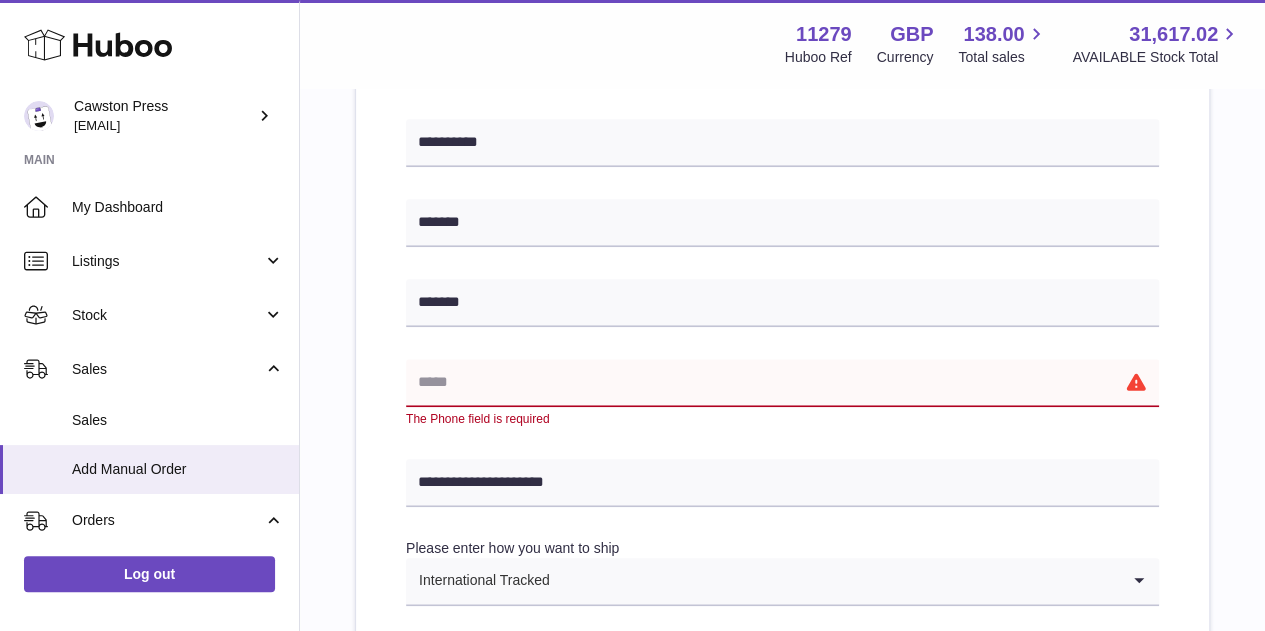 click at bounding box center [782, 383] 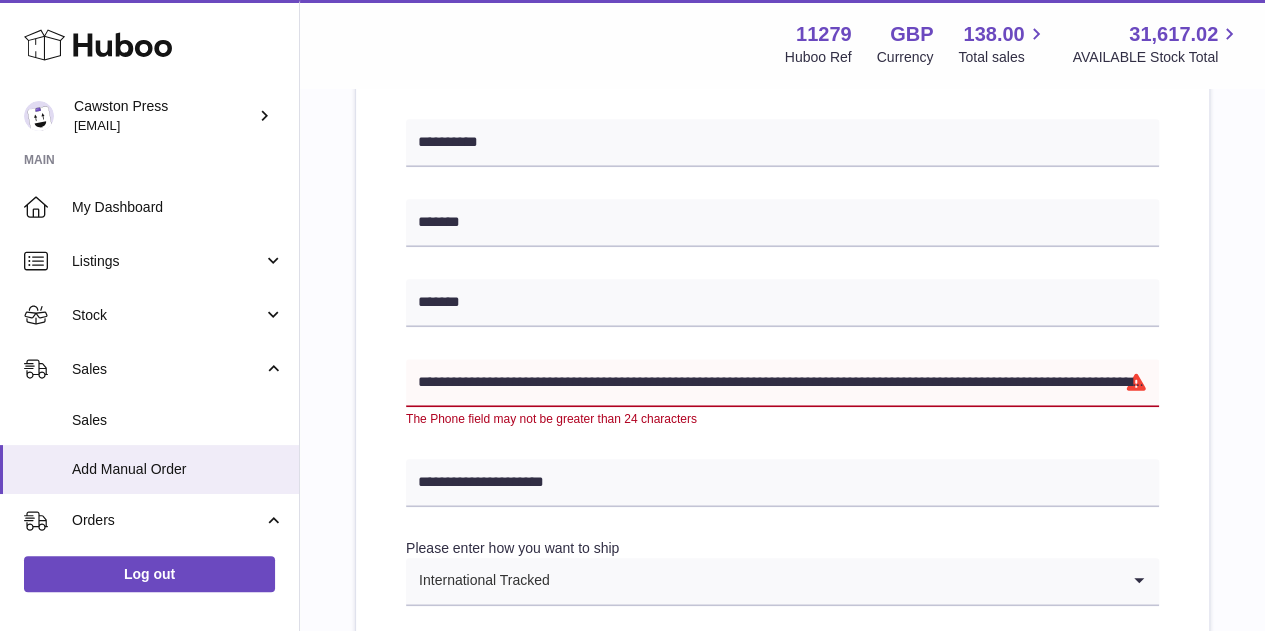 scroll, scrollTop: 0, scrollLeft: 2852, axis: horizontal 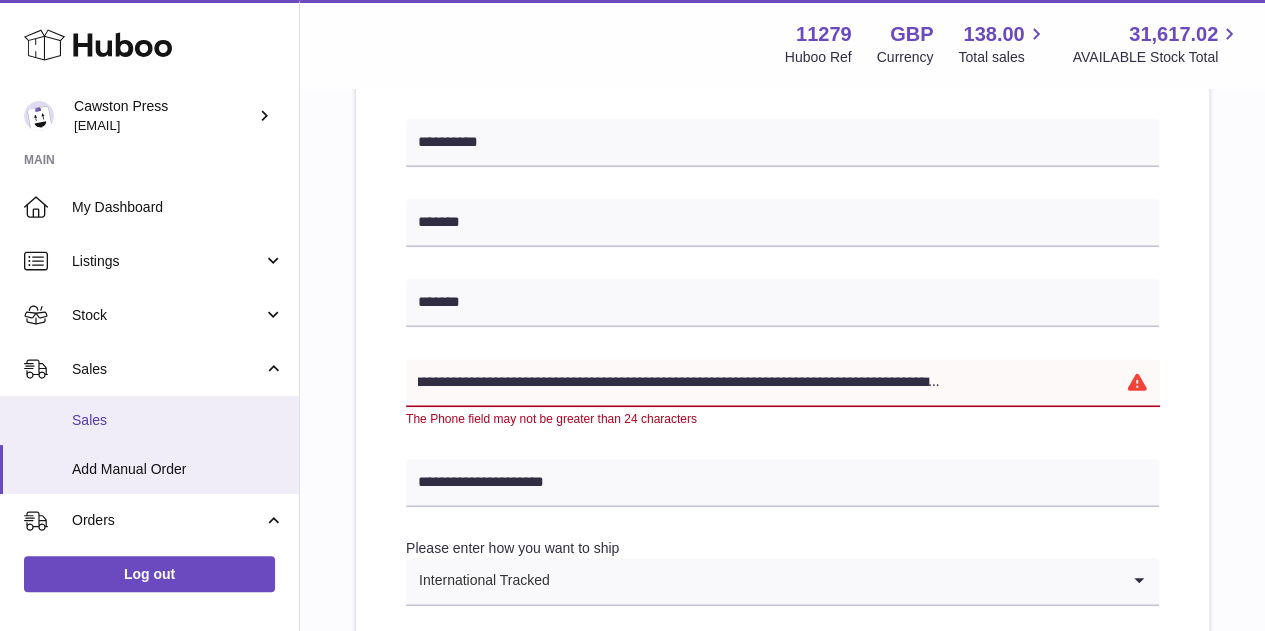 drag, startPoint x: 1074, startPoint y: 379, endPoint x: 148, endPoint y: 396, distance: 926.156 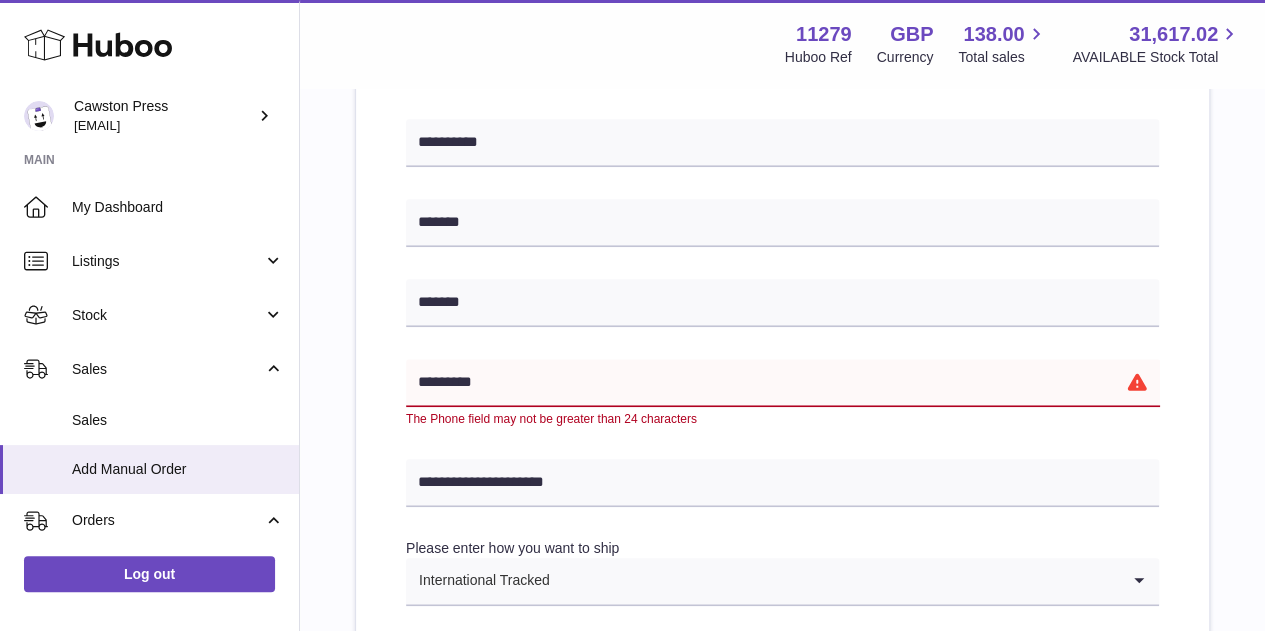 scroll, scrollTop: 0, scrollLeft: 0, axis: both 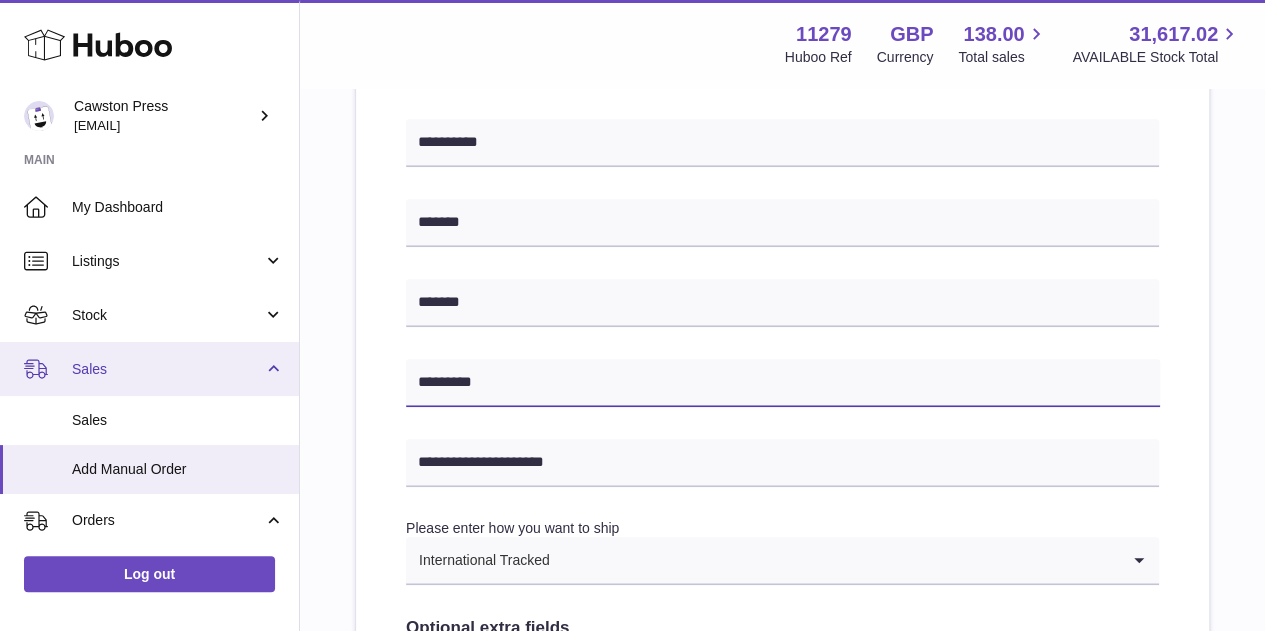 drag, startPoint x: 525, startPoint y: 375, endPoint x: 215, endPoint y: 389, distance: 310.31598 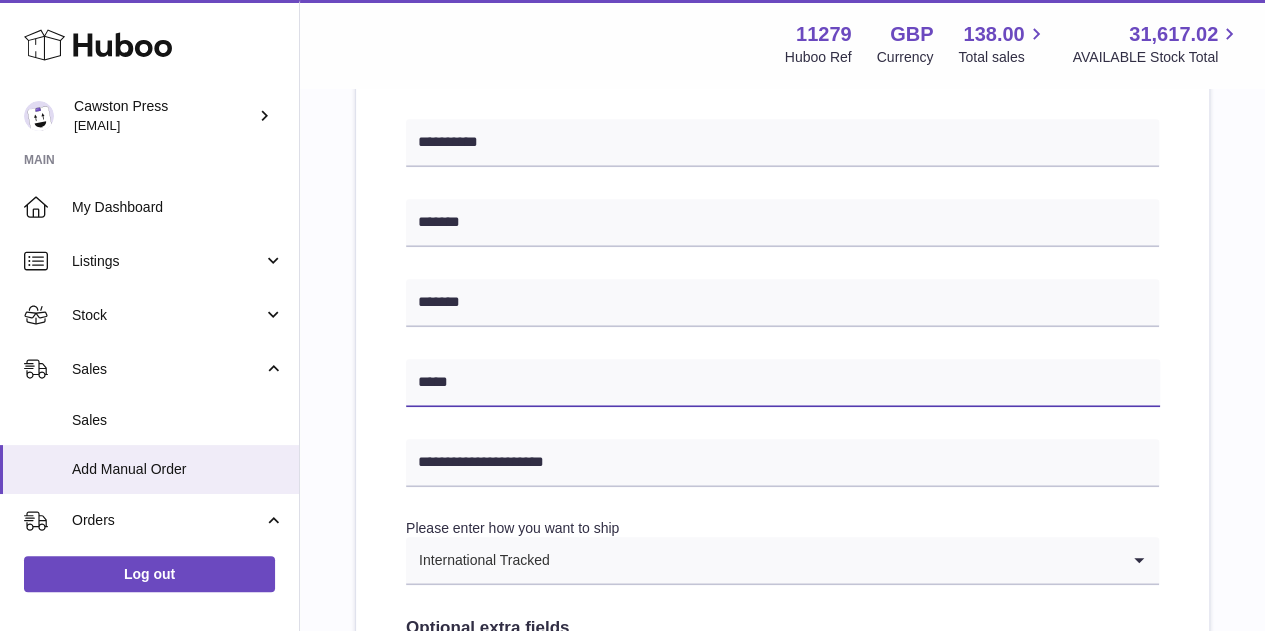 type on "**********" 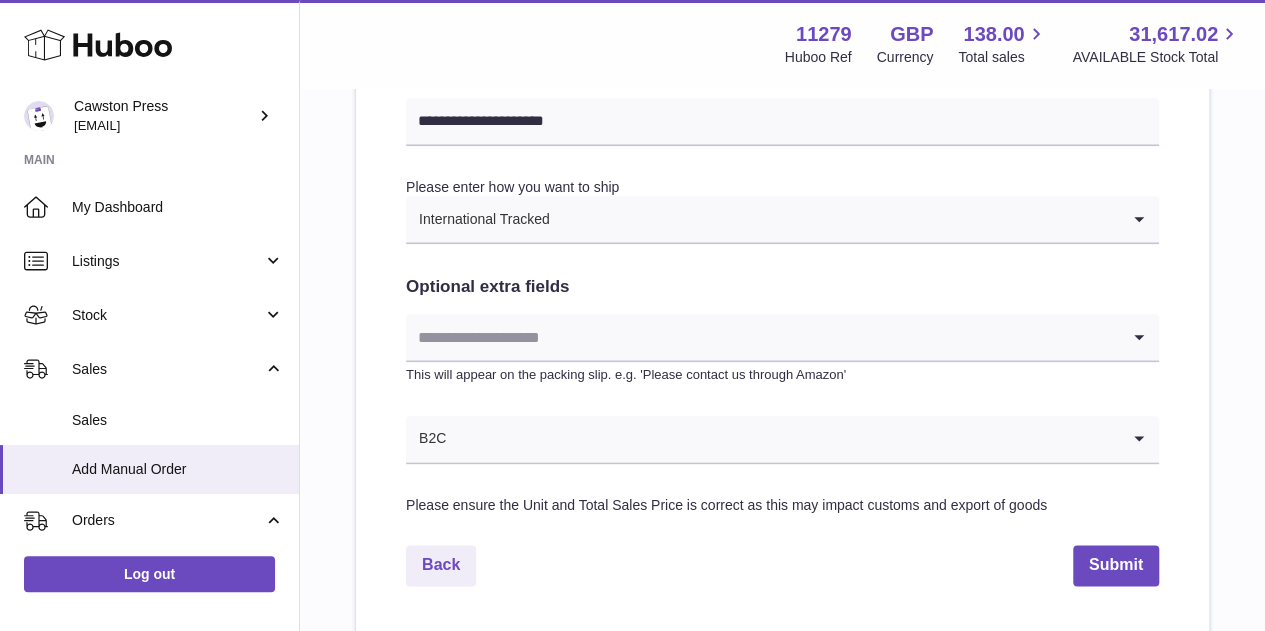 scroll, scrollTop: 1161, scrollLeft: 0, axis: vertical 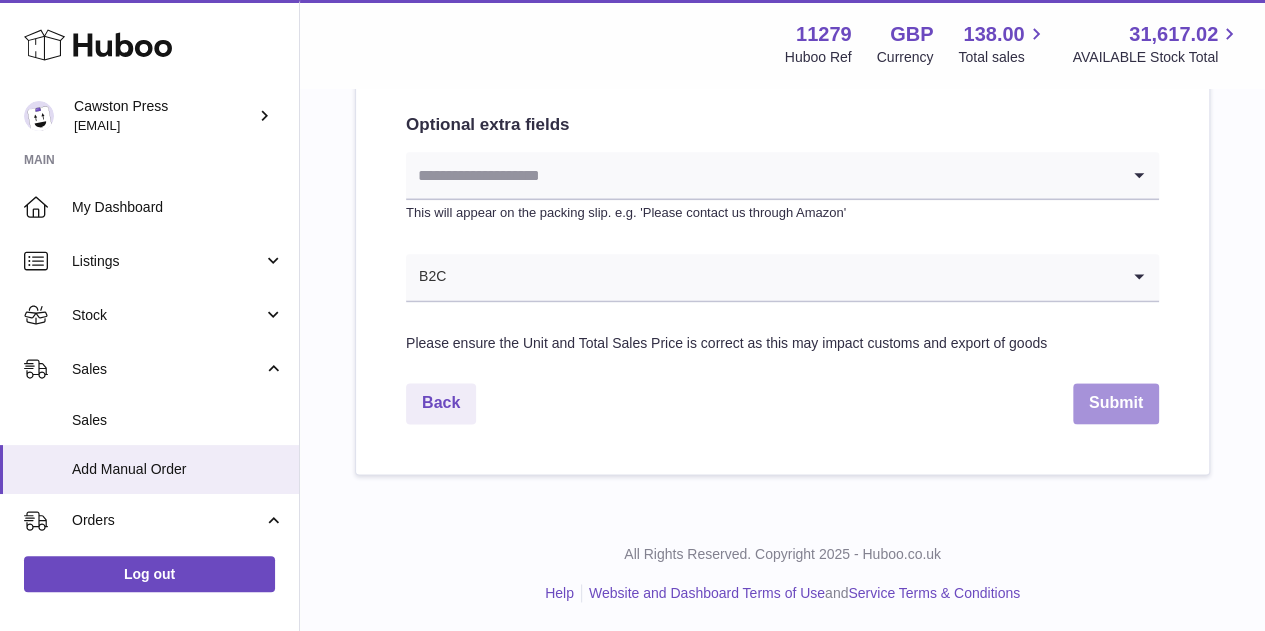 click on "Submit" at bounding box center (1116, 403) 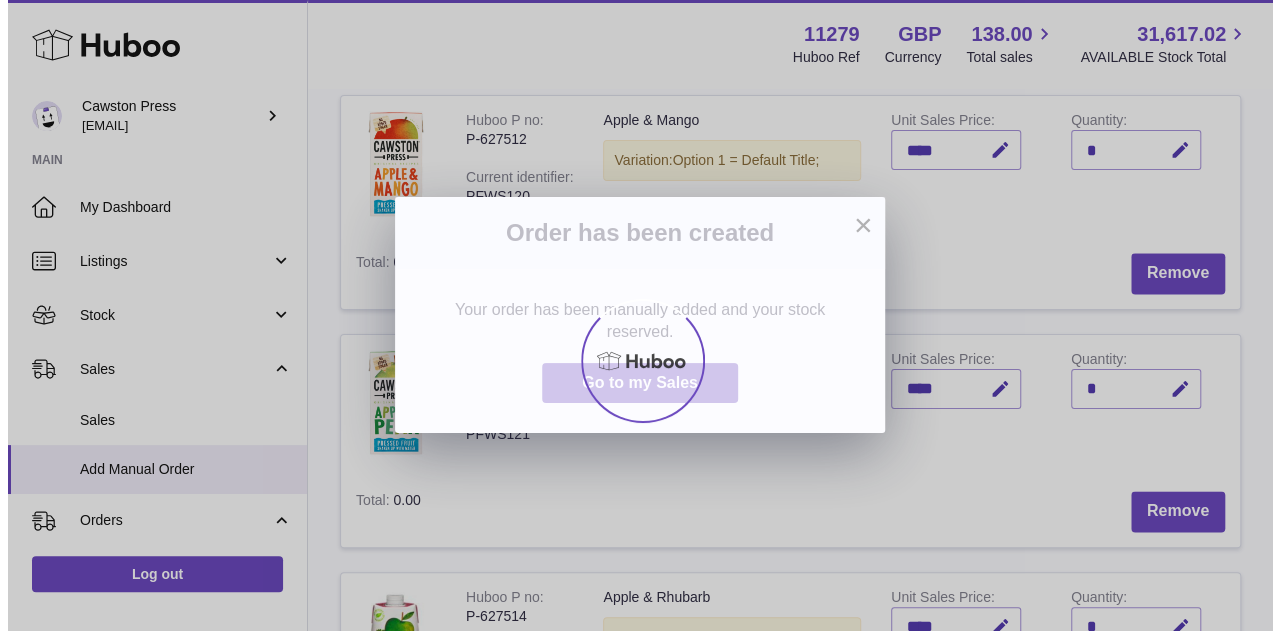 scroll, scrollTop: 0, scrollLeft: 0, axis: both 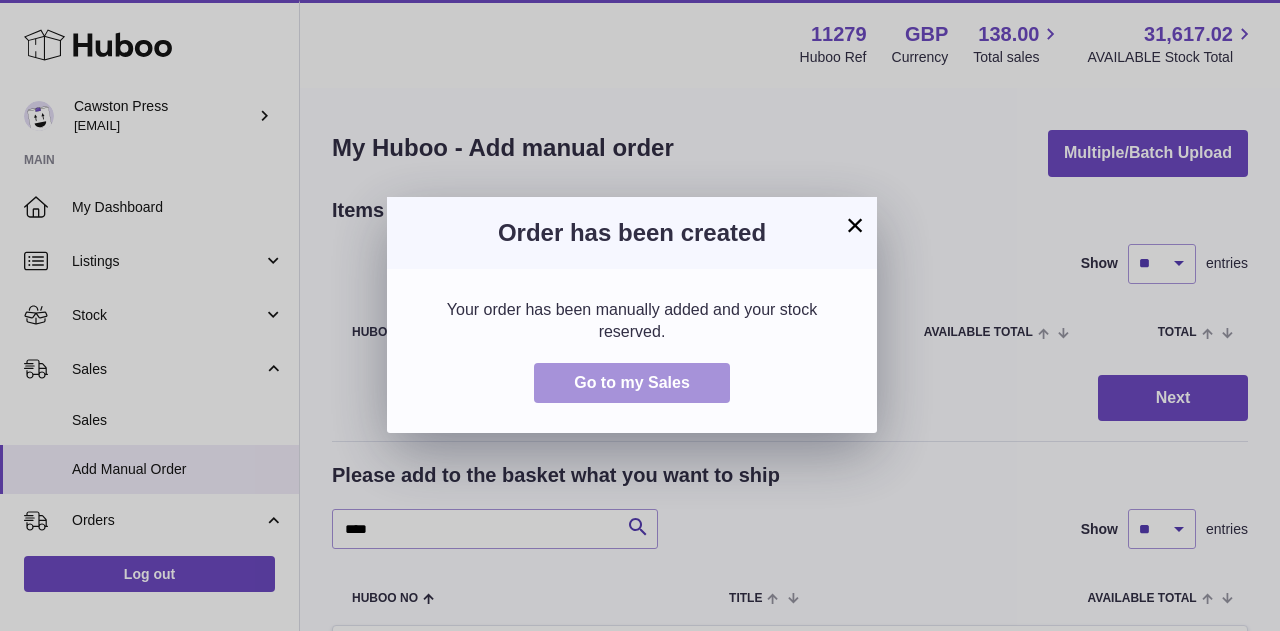 click on "Go to my Sales" at bounding box center (632, 383) 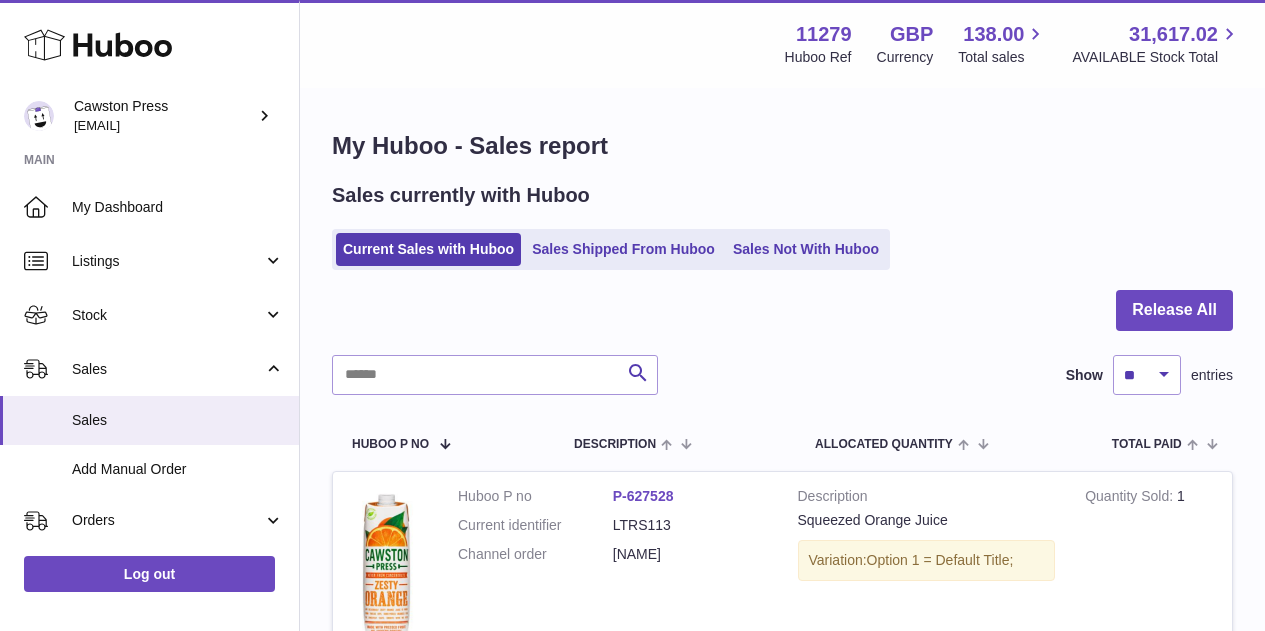 scroll, scrollTop: 0, scrollLeft: 0, axis: both 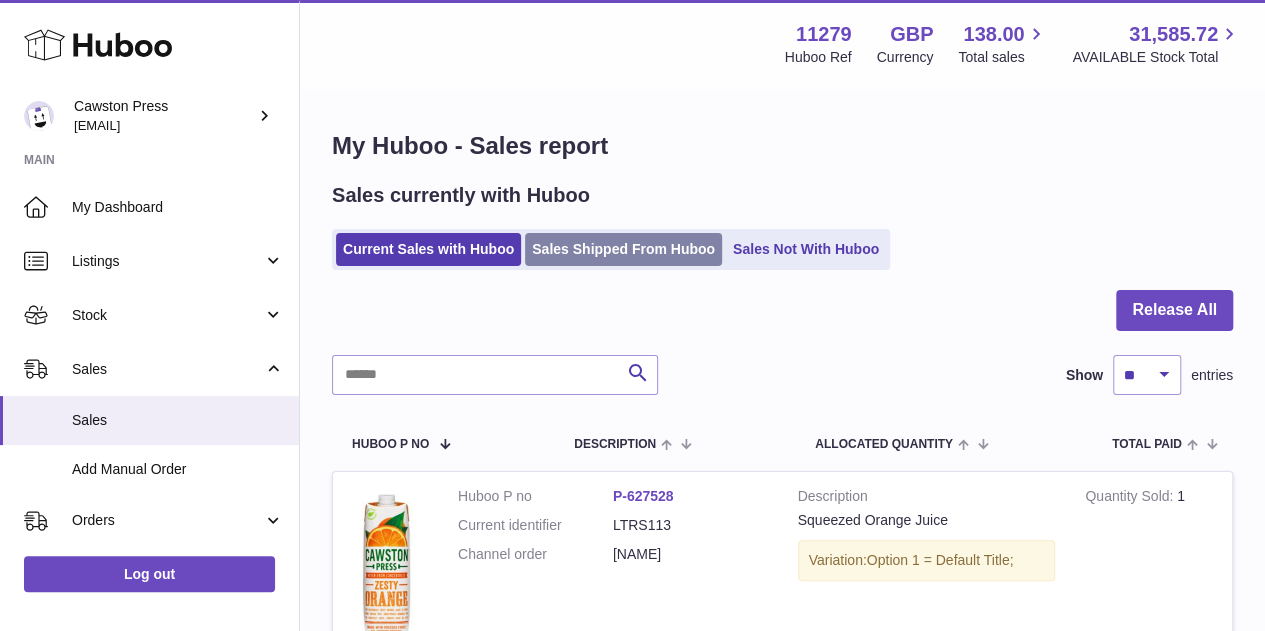click on "Sales Shipped From Huboo" at bounding box center (623, 249) 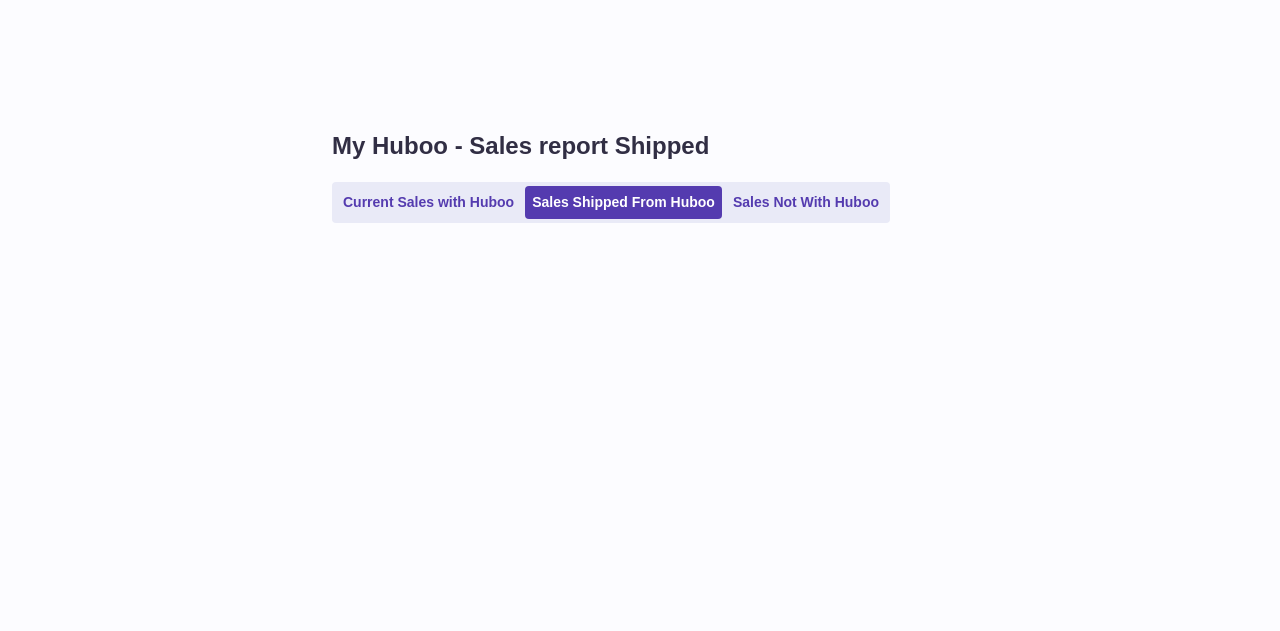 scroll, scrollTop: 0, scrollLeft: 0, axis: both 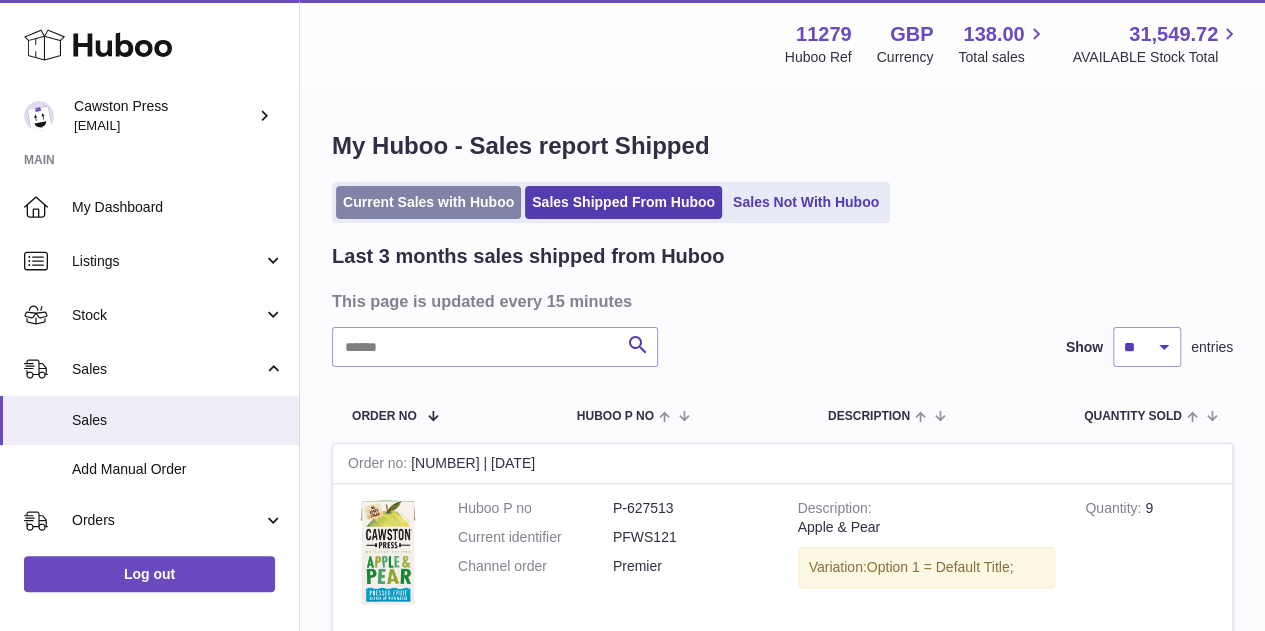 click on "Current Sales with Huboo" at bounding box center (428, 202) 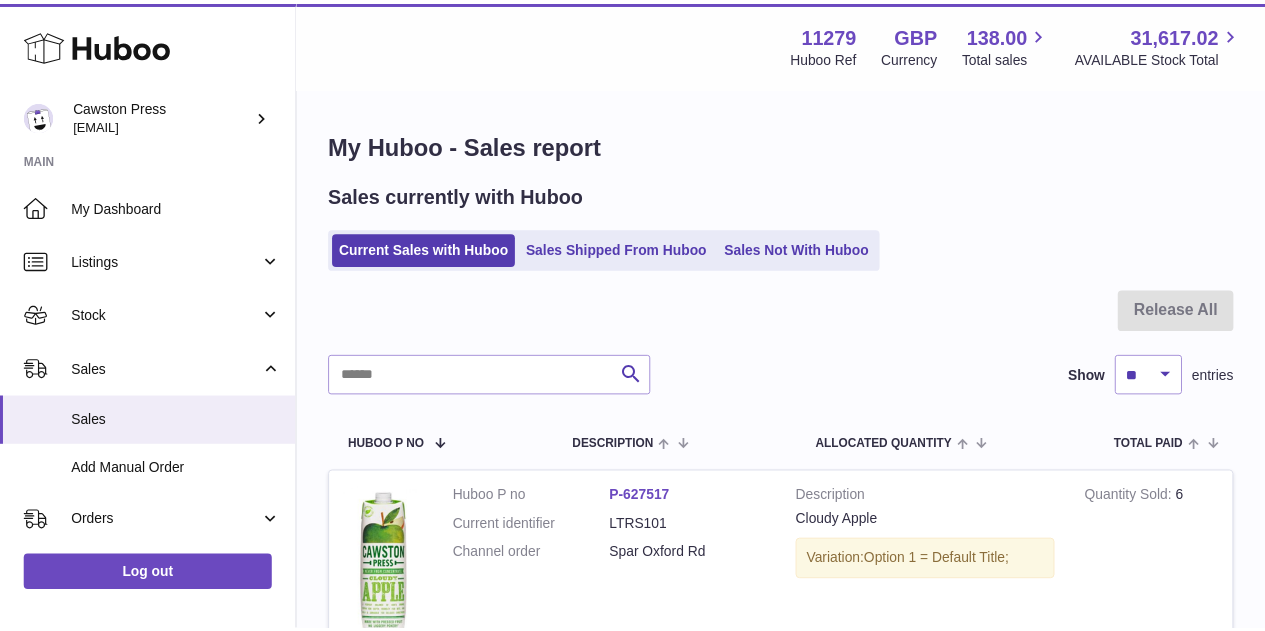 scroll, scrollTop: 0, scrollLeft: 0, axis: both 